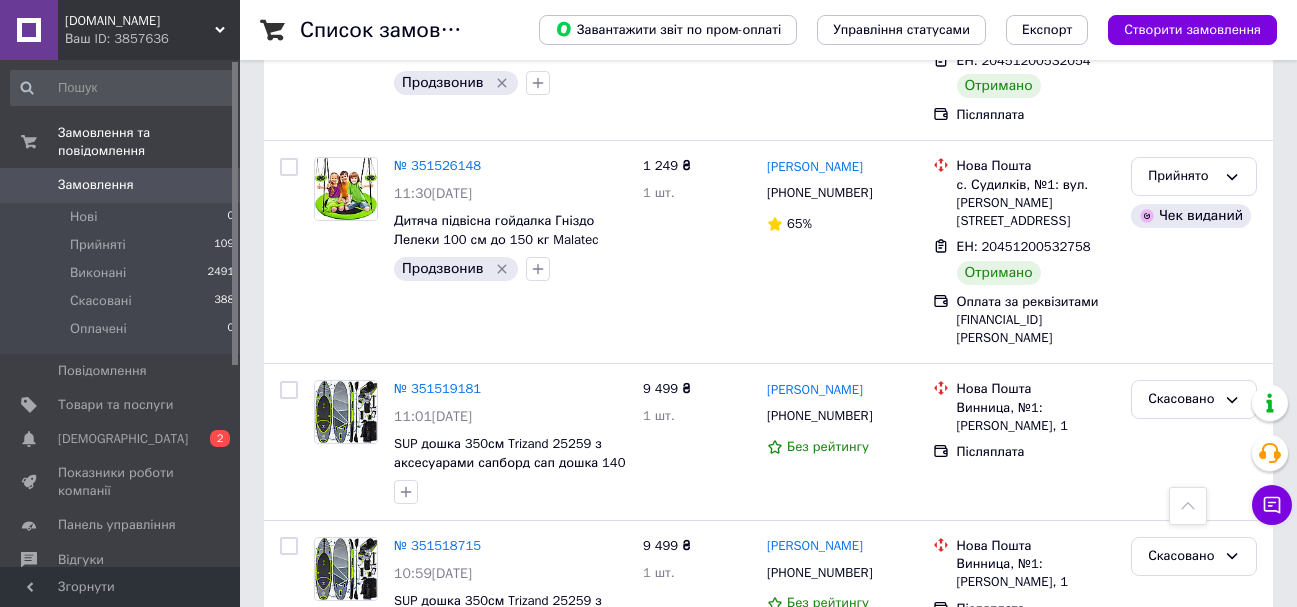 scroll, scrollTop: 19066, scrollLeft: 0, axis: vertical 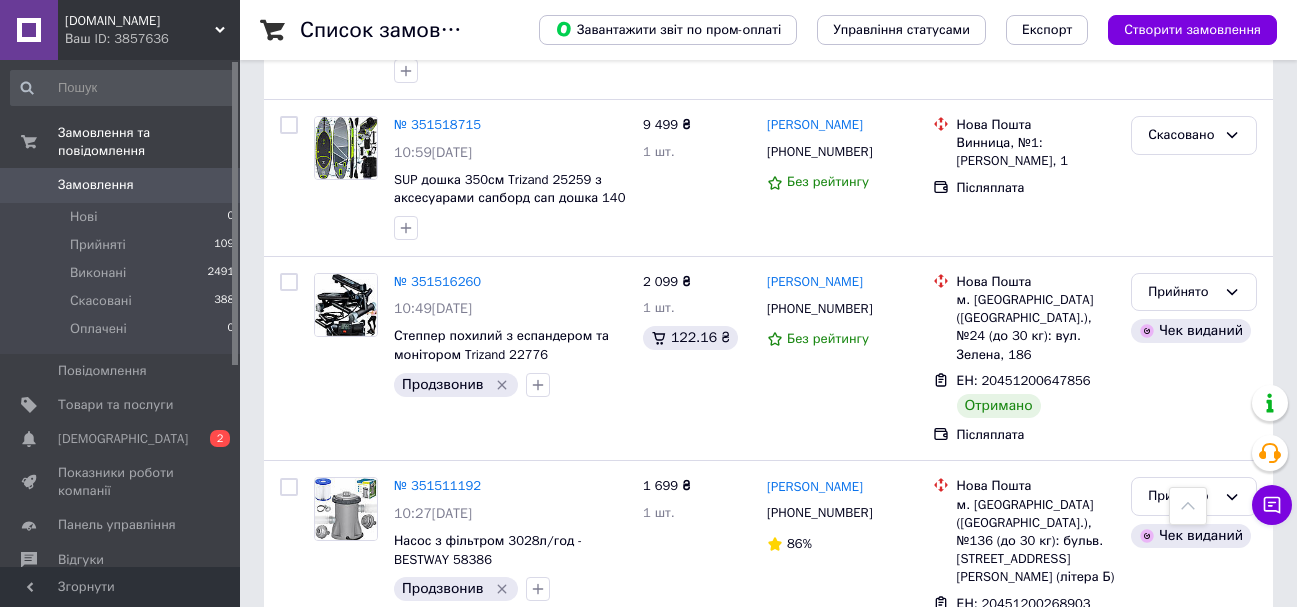 click 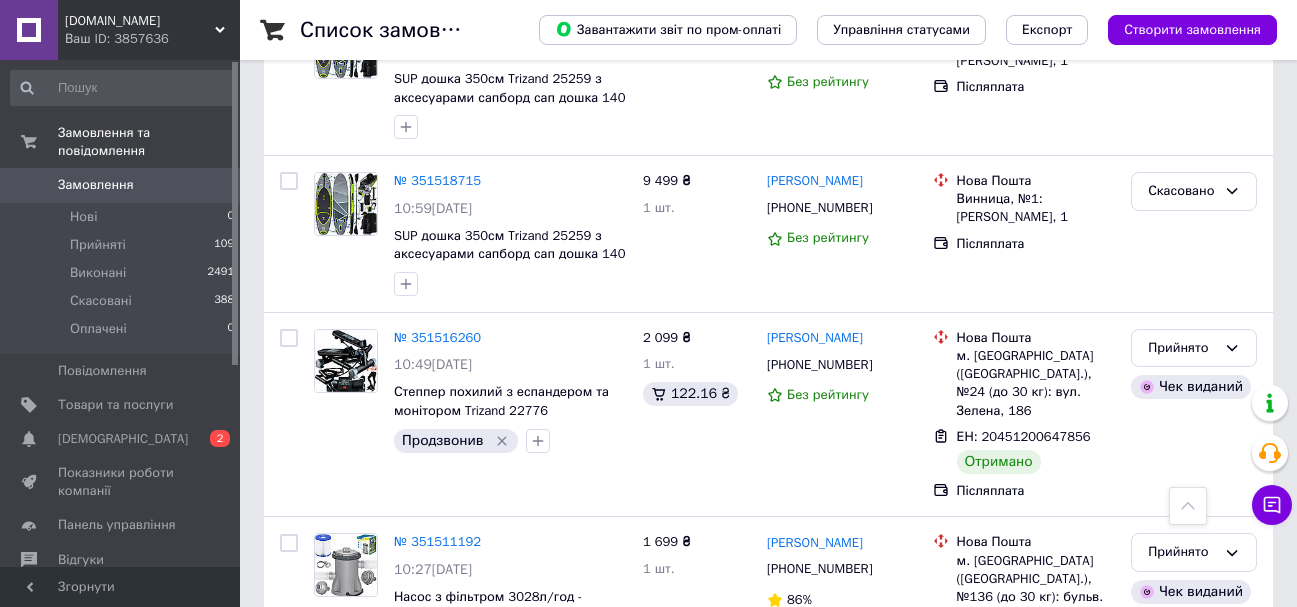 scroll, scrollTop: 18966, scrollLeft: 0, axis: vertical 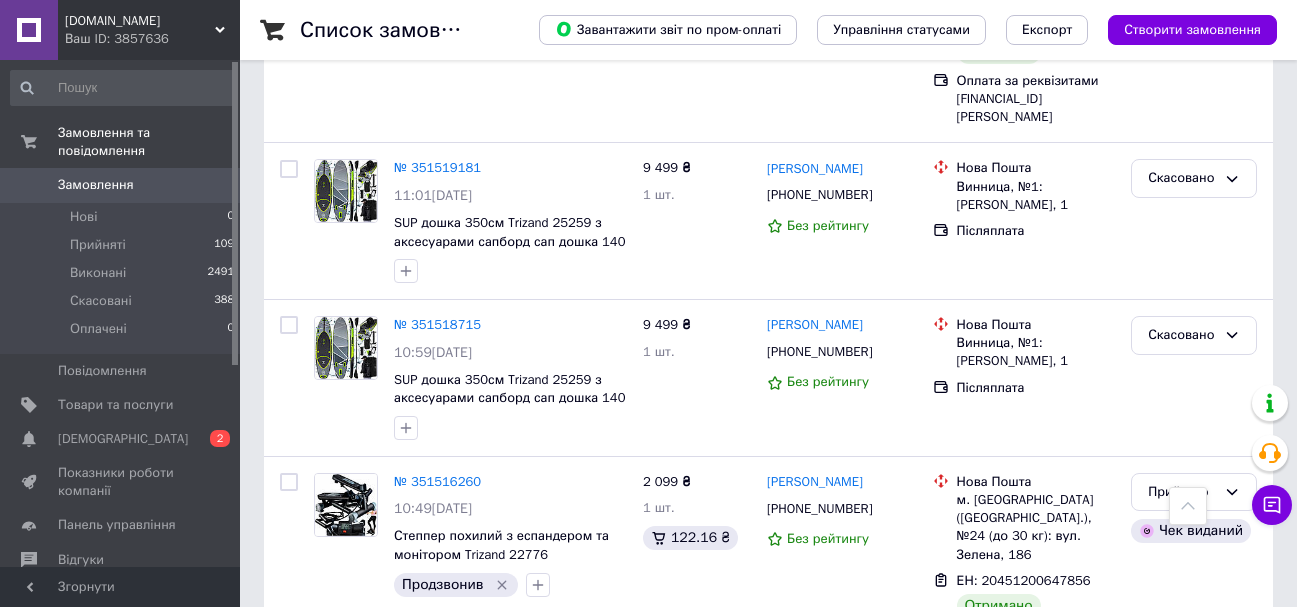 drag, startPoint x: 451, startPoint y: 330, endPoint x: 442, endPoint y: 345, distance: 17.492855 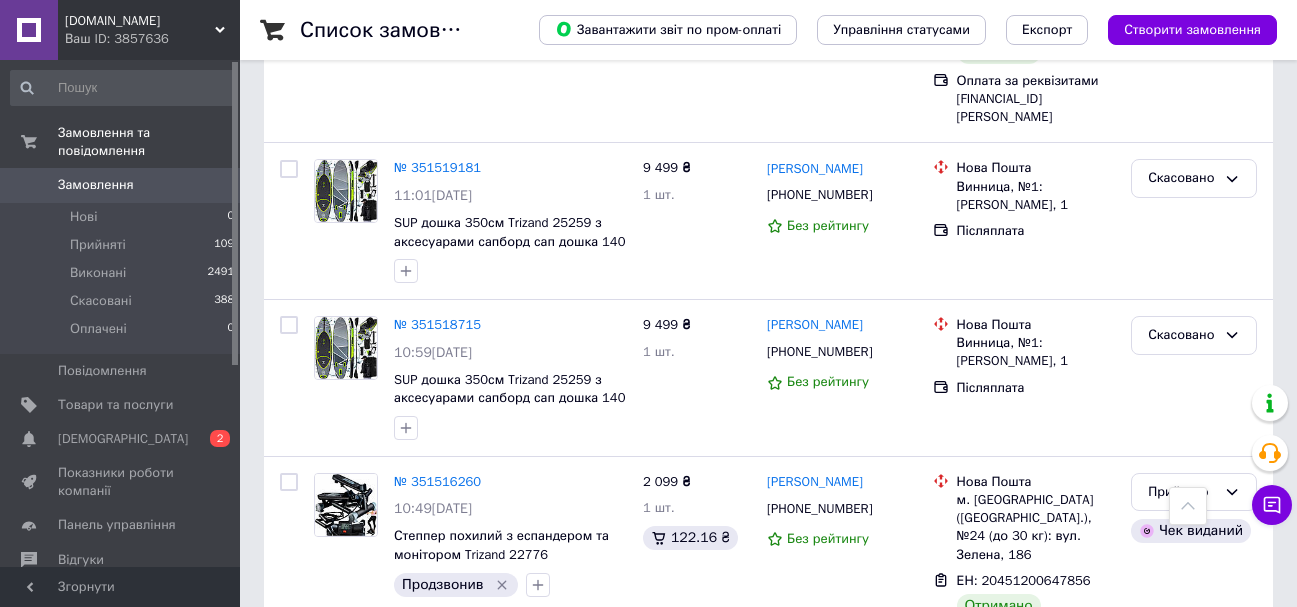 click 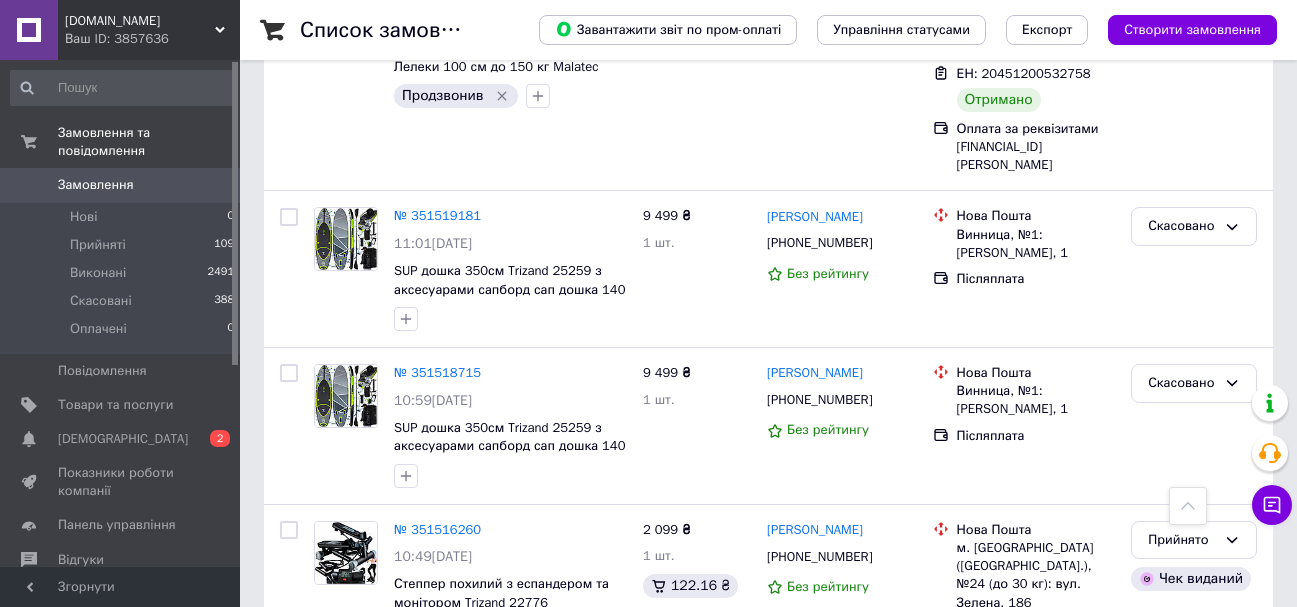 scroll, scrollTop: 18866, scrollLeft: 0, axis: vertical 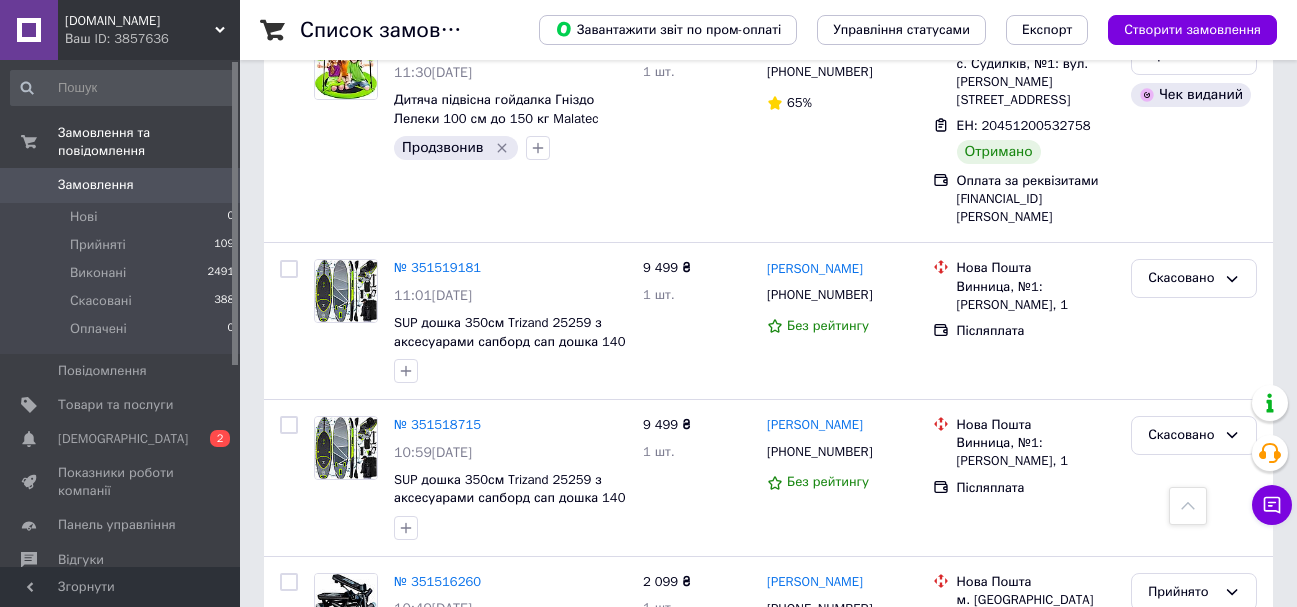 click 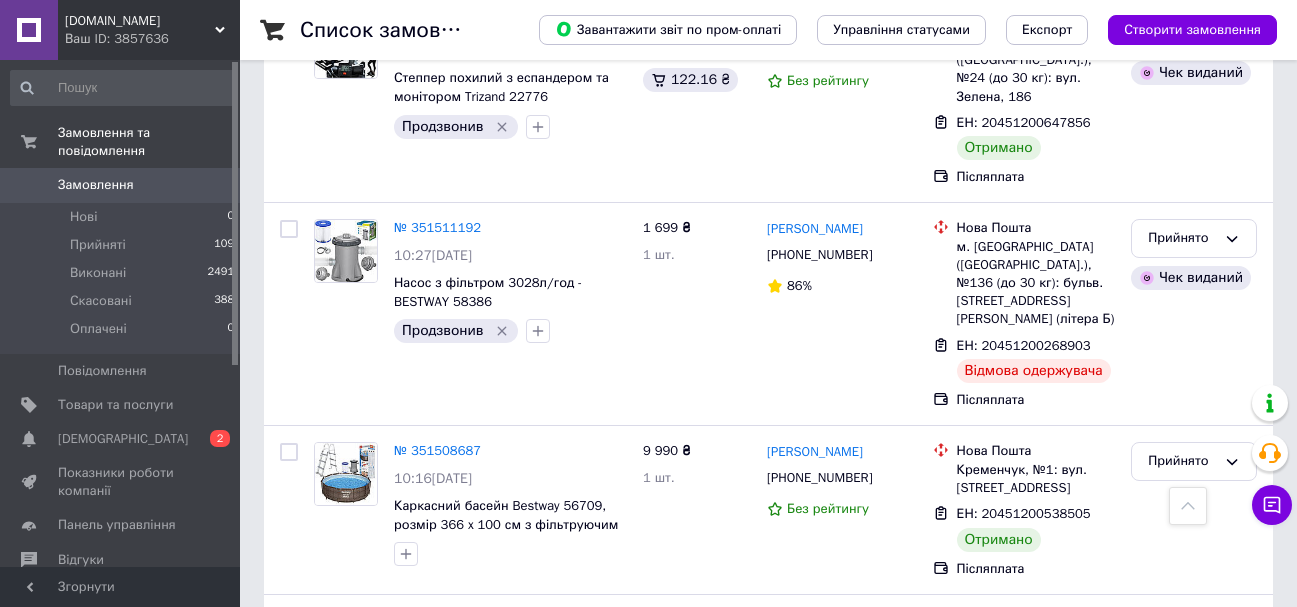 scroll, scrollTop: 19491, scrollLeft: 0, axis: vertical 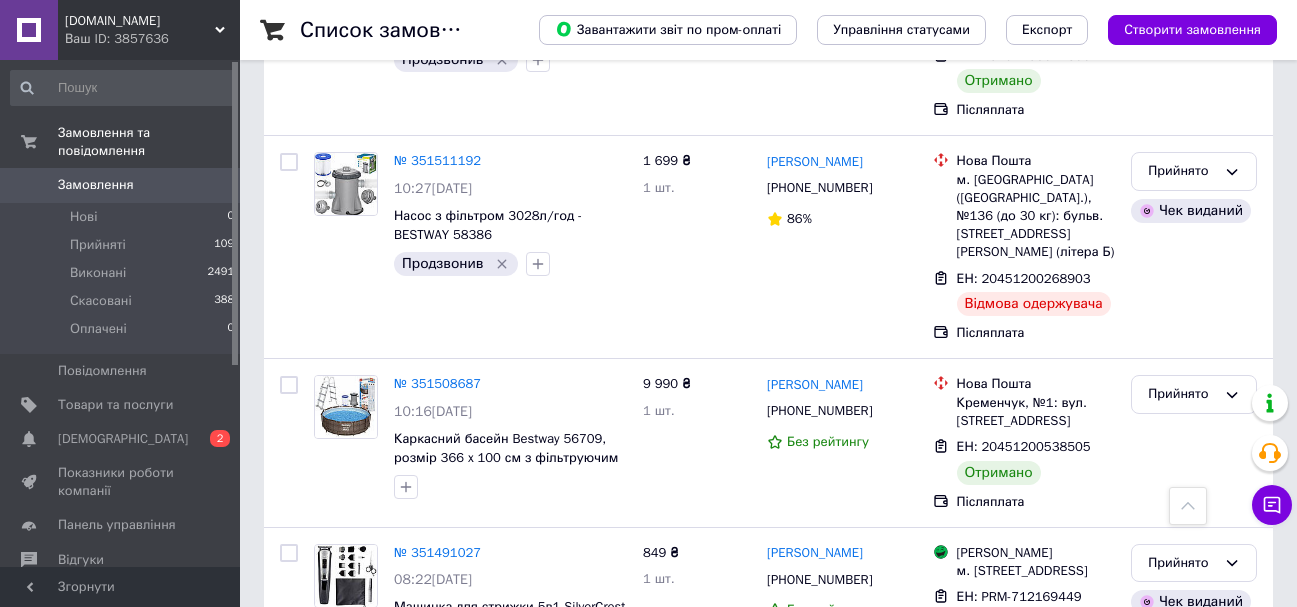 click on "2" at bounding box center [327, 1425] 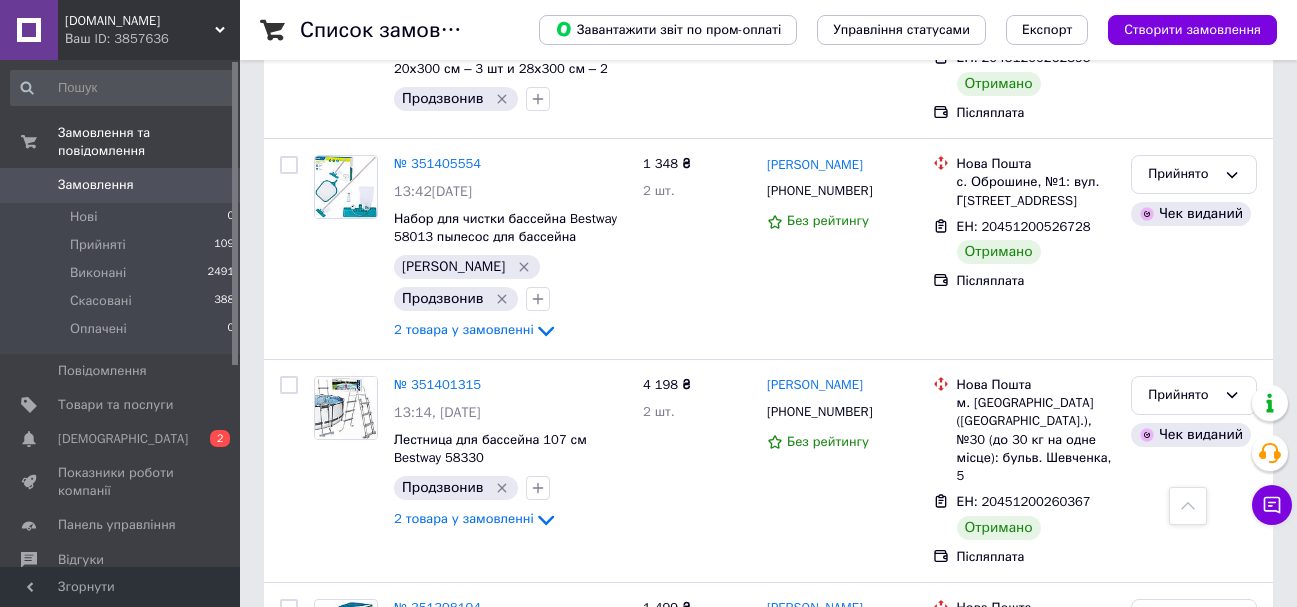scroll, scrollTop: 900, scrollLeft: 0, axis: vertical 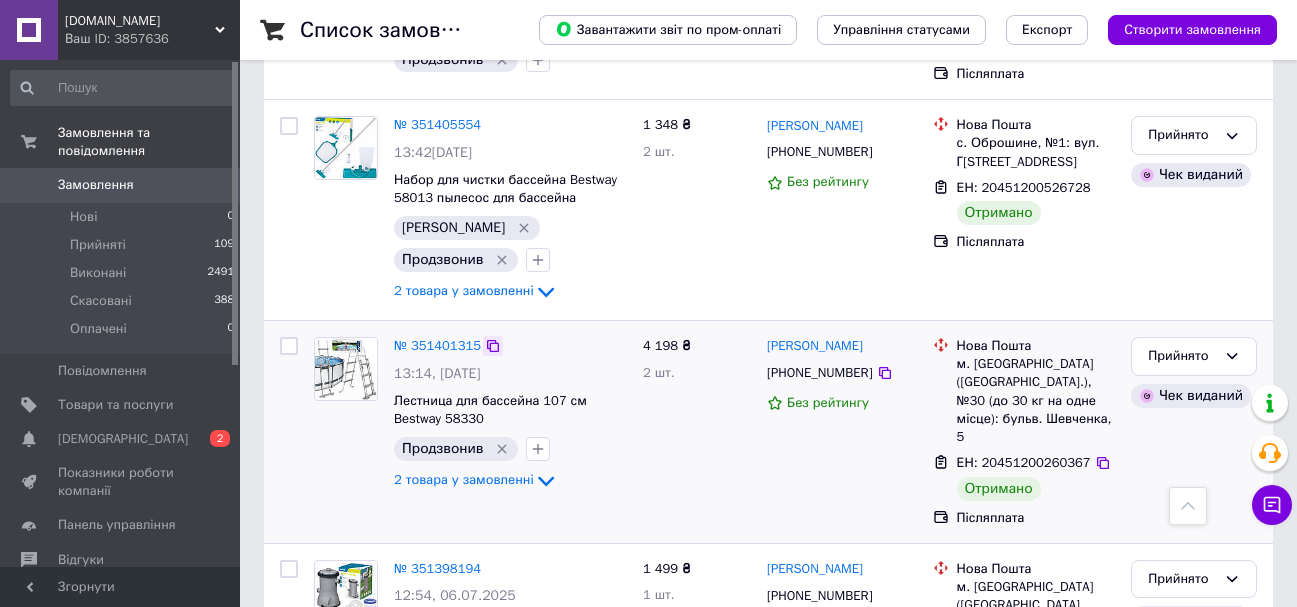 click 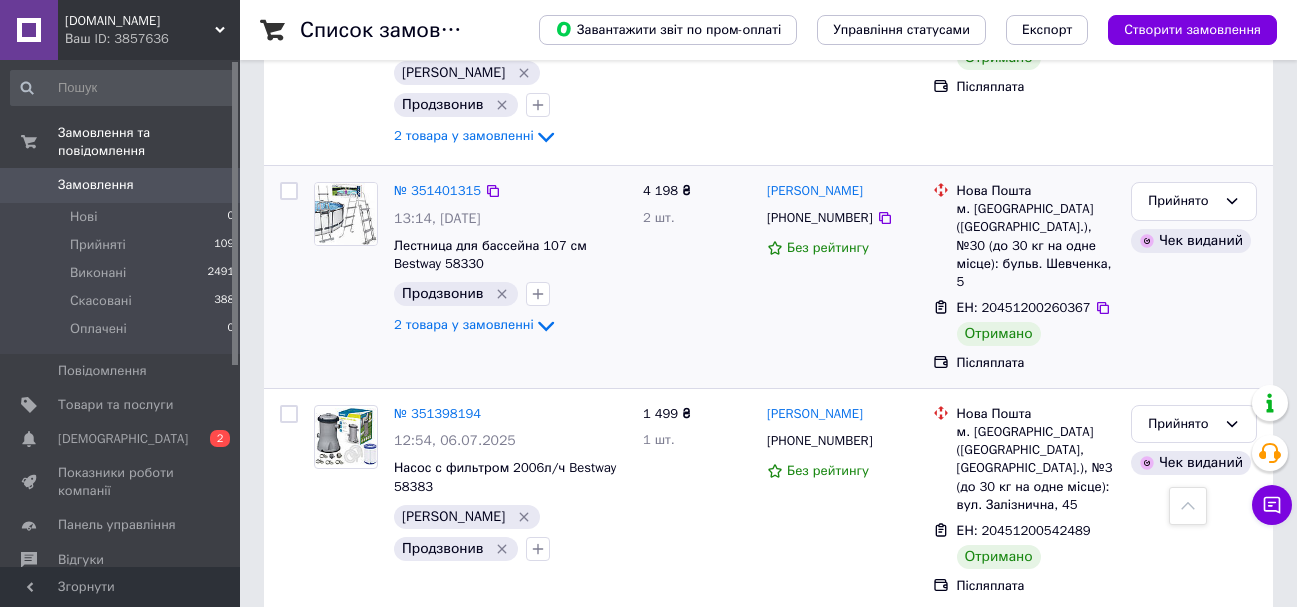 scroll, scrollTop: 1100, scrollLeft: 0, axis: vertical 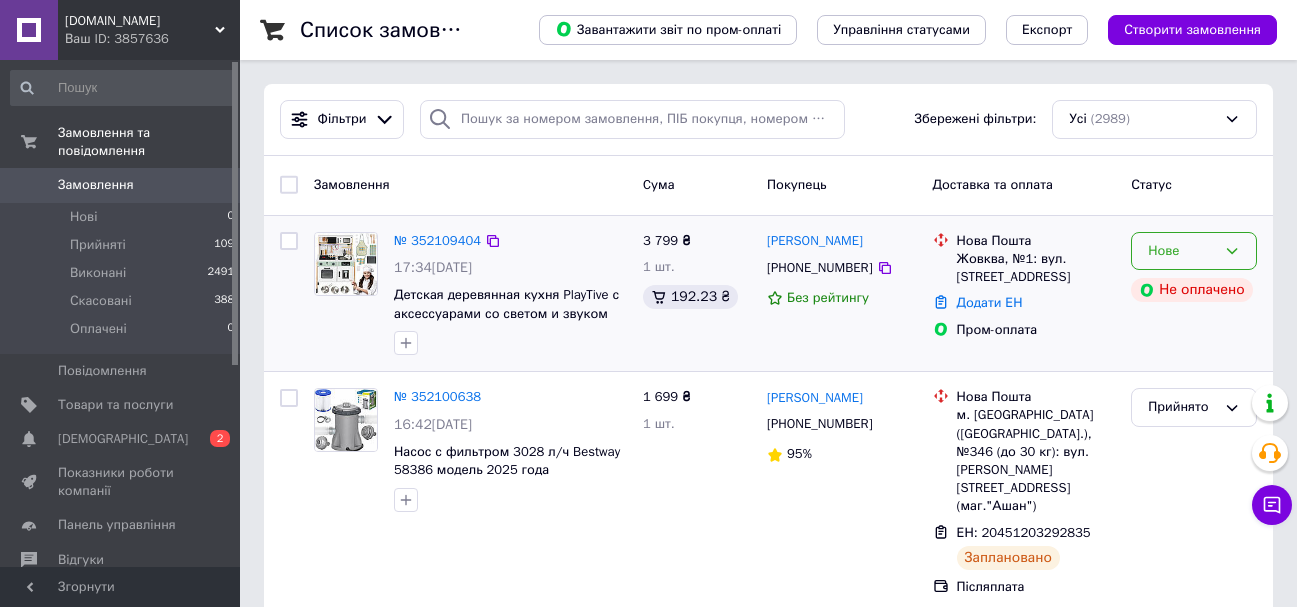 click on "Нове" at bounding box center [1194, 251] 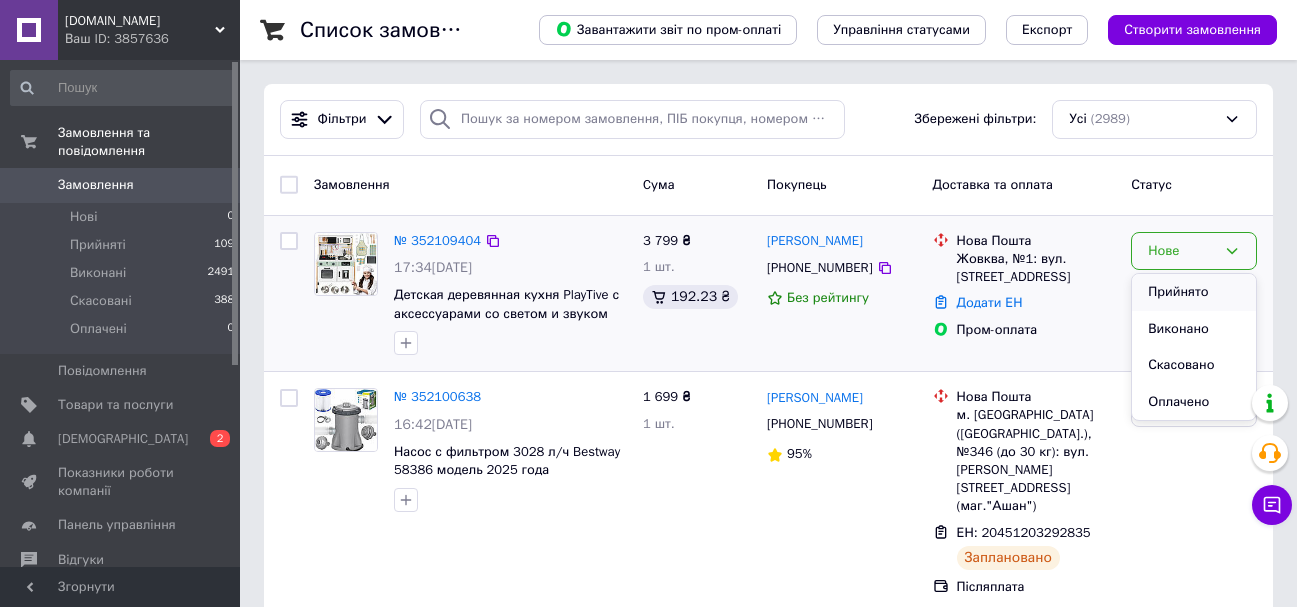 click on "Прийнято" at bounding box center [1194, 292] 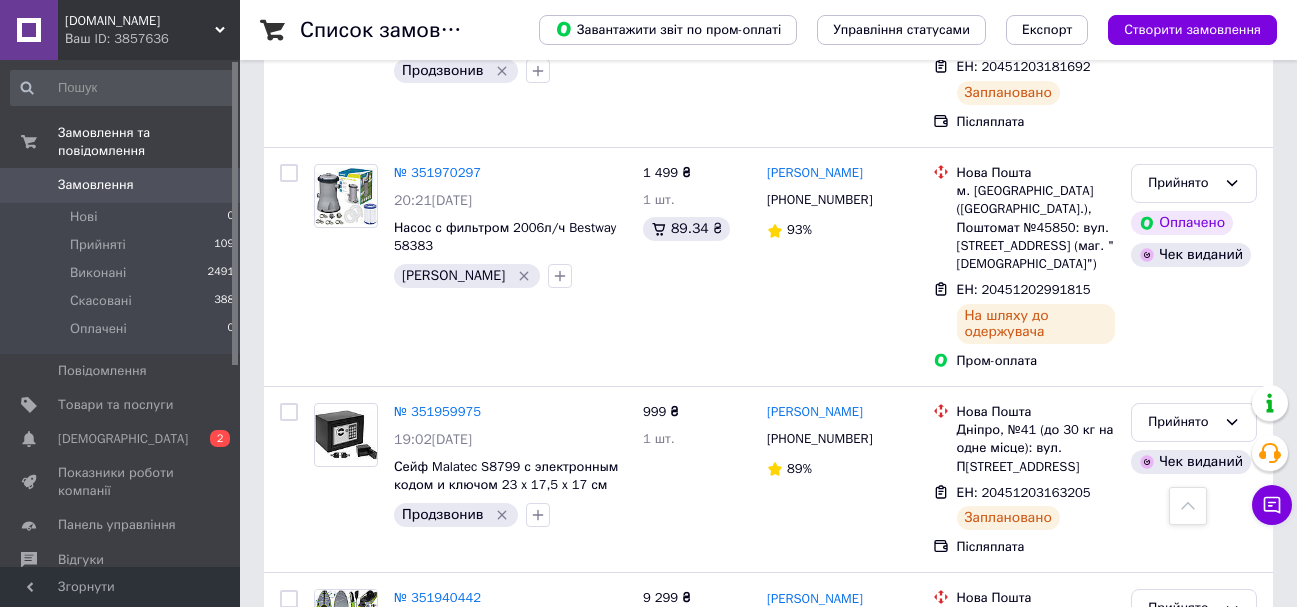 scroll, scrollTop: 3897, scrollLeft: 0, axis: vertical 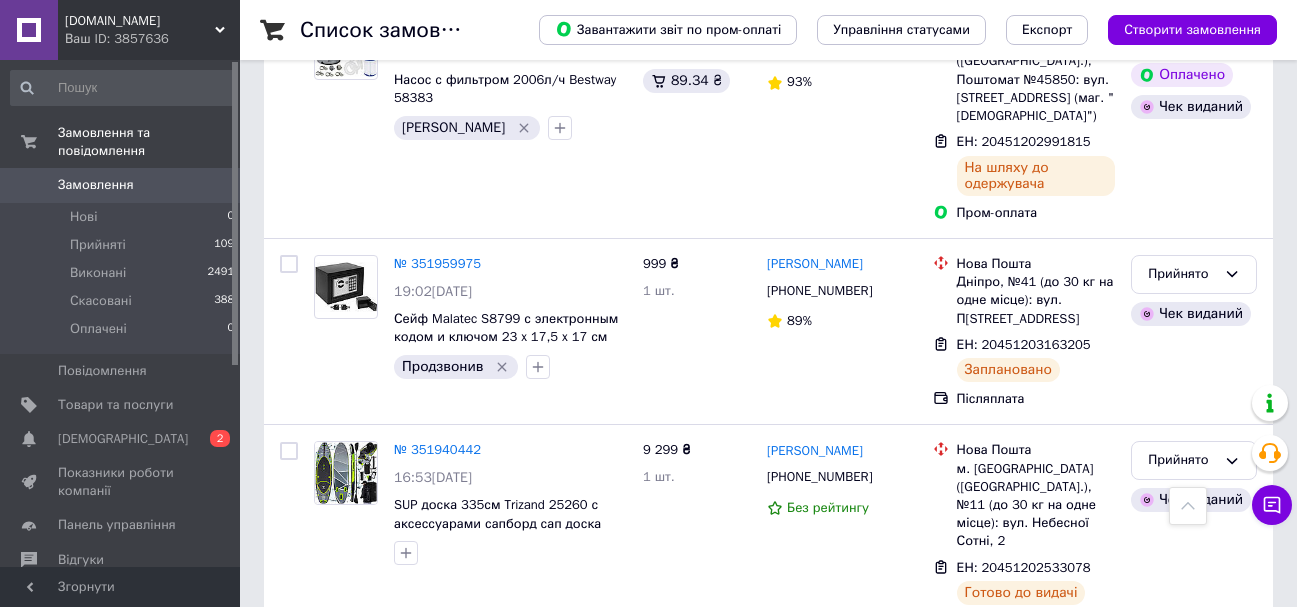 click on "2" at bounding box center (327, 729) 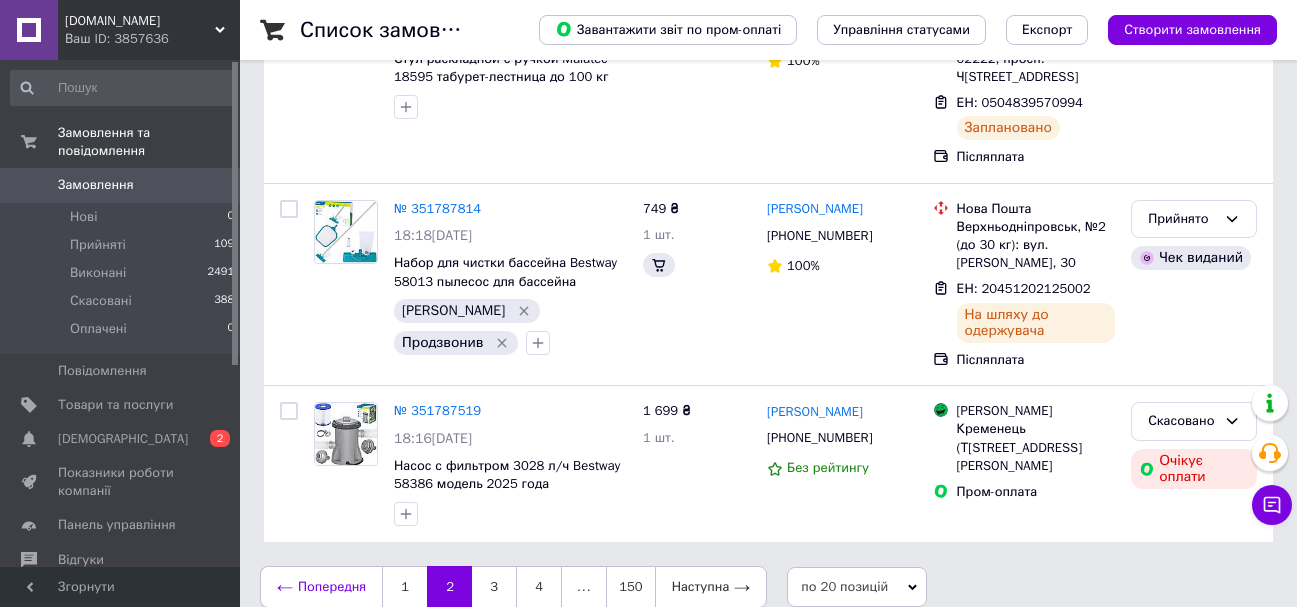 scroll, scrollTop: 0, scrollLeft: 0, axis: both 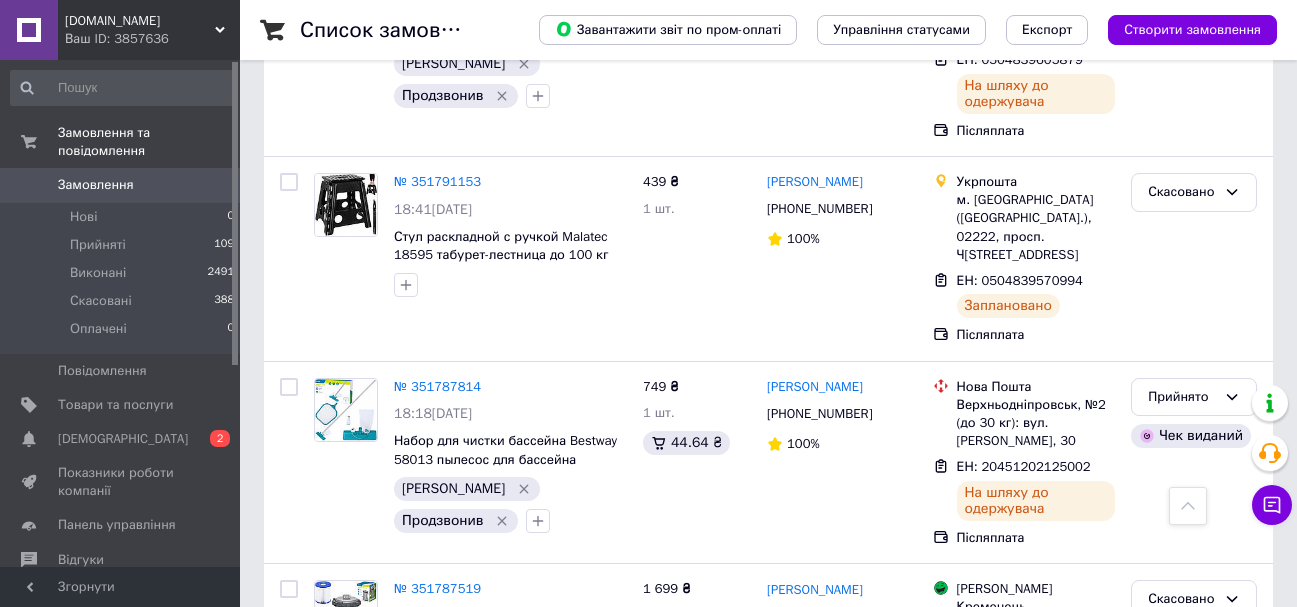 click on "по 20 позицій" at bounding box center [857, 765] 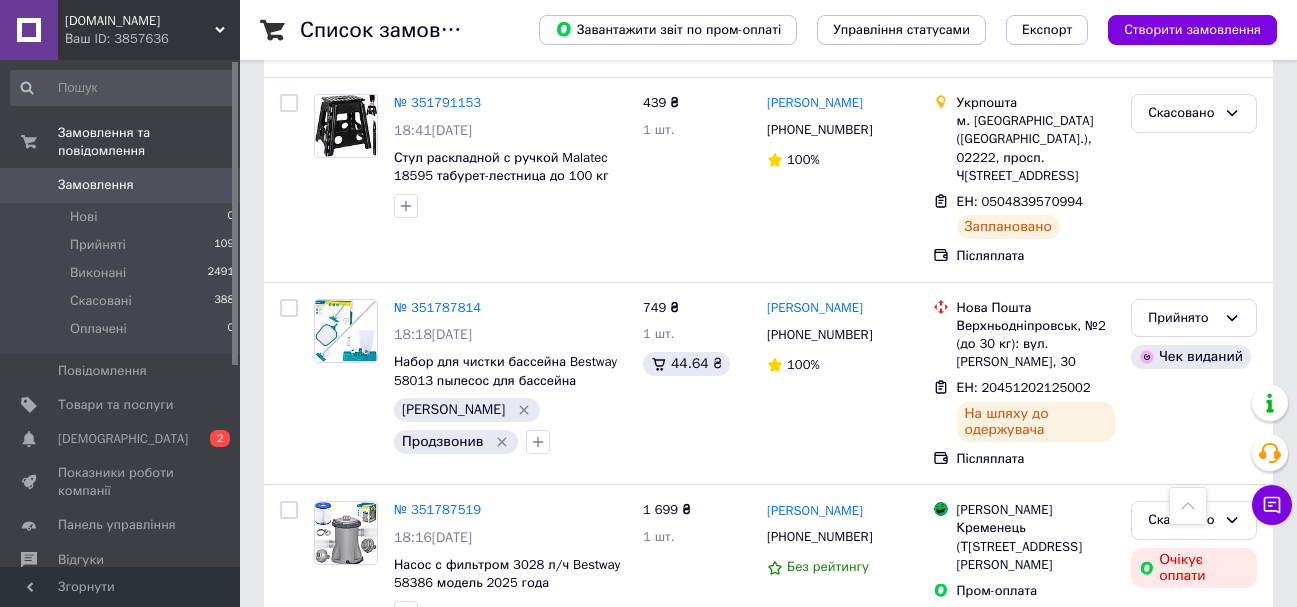 click on "по 100 позицій" at bounding box center [857, 786] 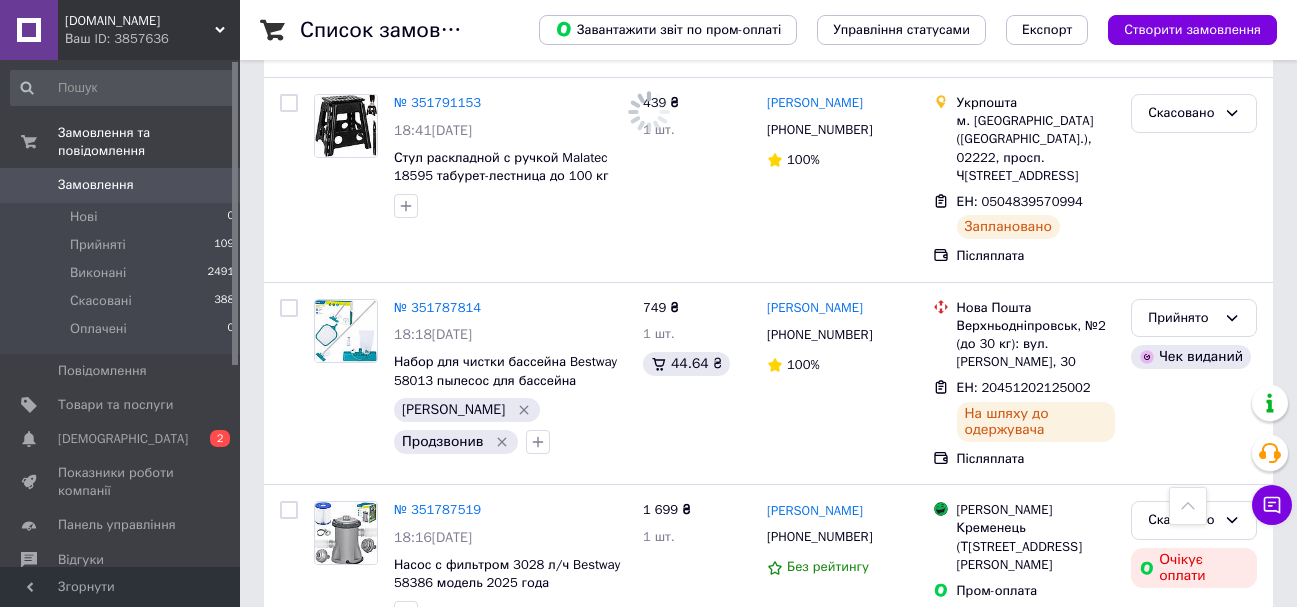 scroll, scrollTop: 3719, scrollLeft: 0, axis: vertical 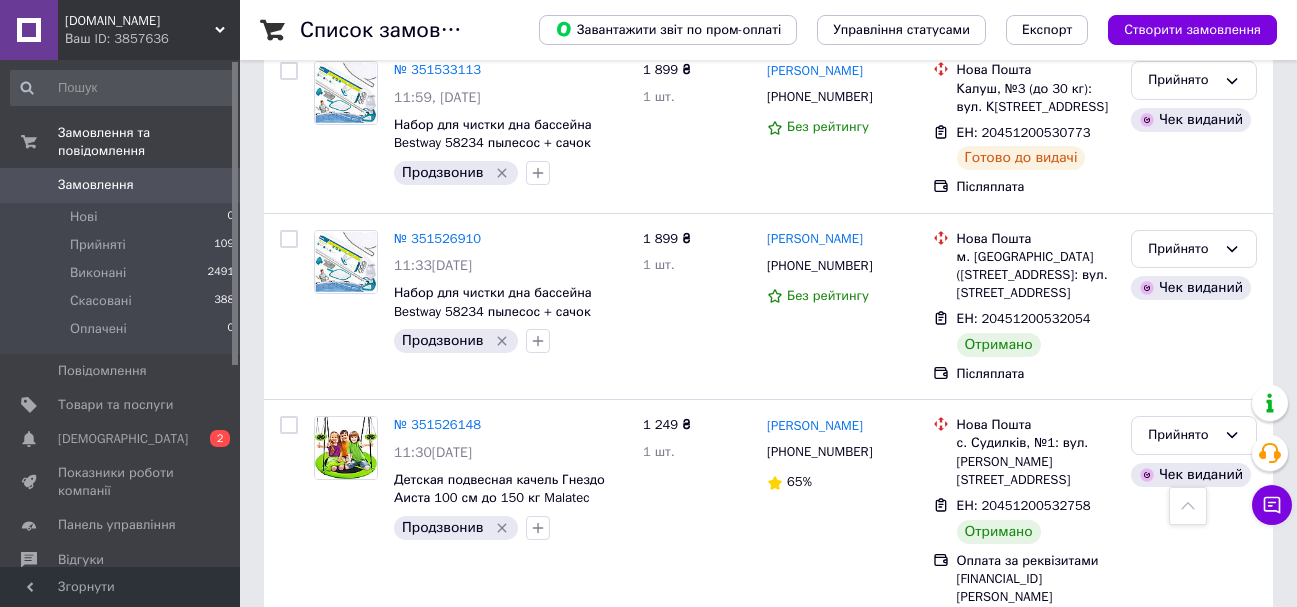 click 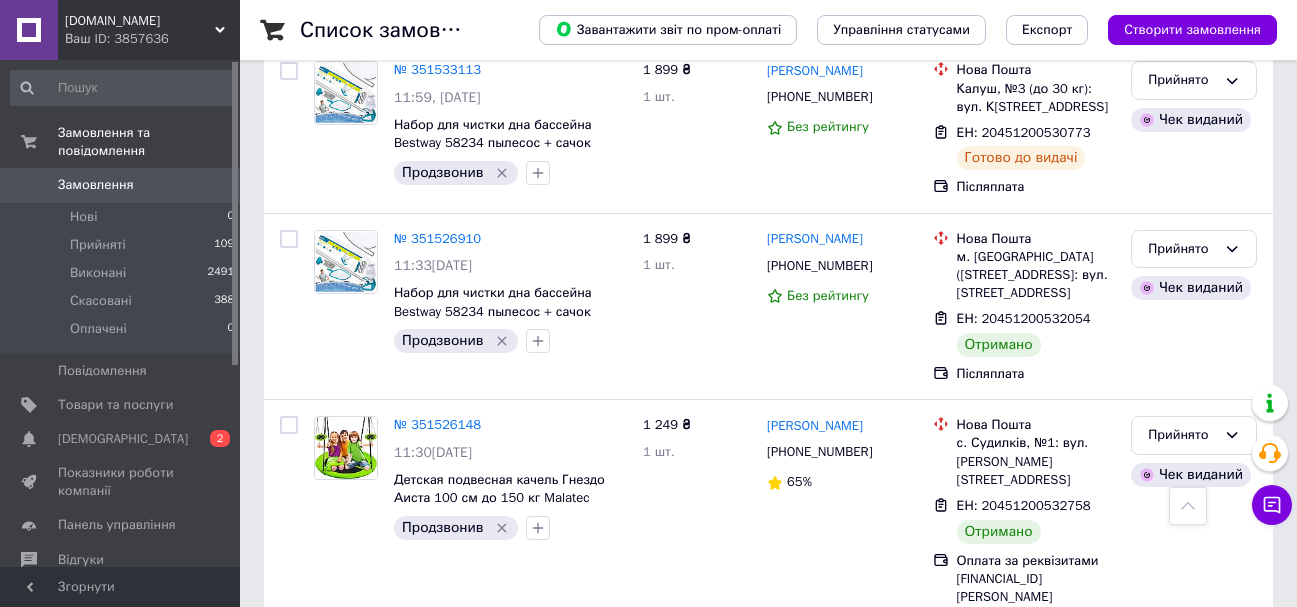 click 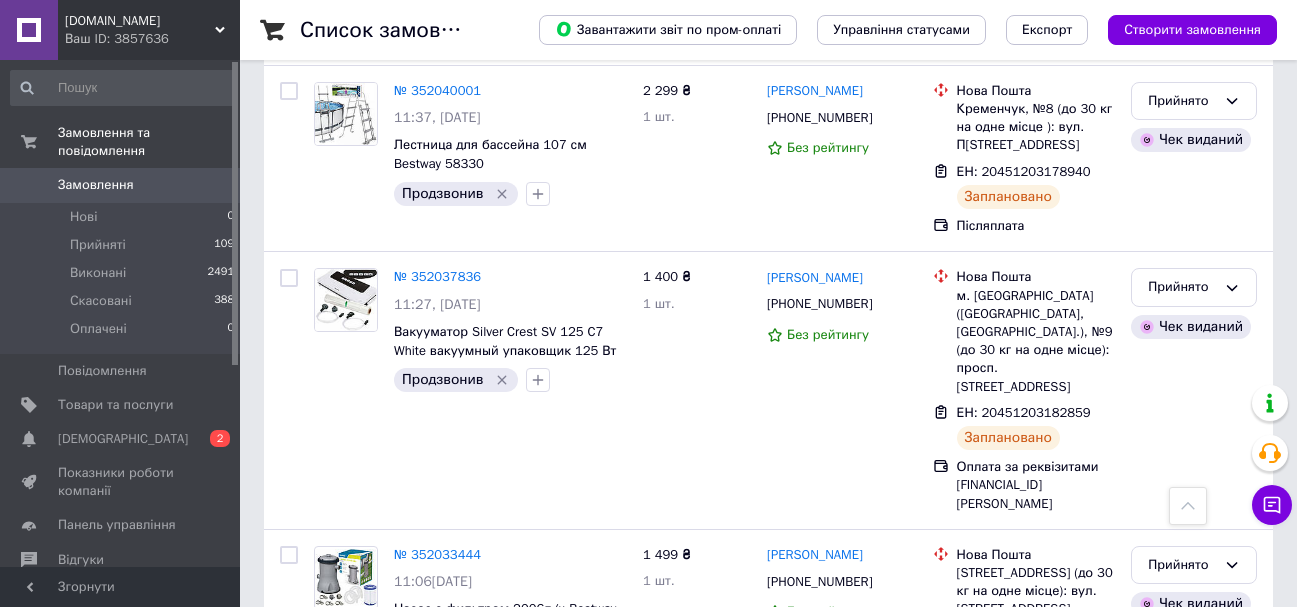 scroll, scrollTop: 0, scrollLeft: 0, axis: both 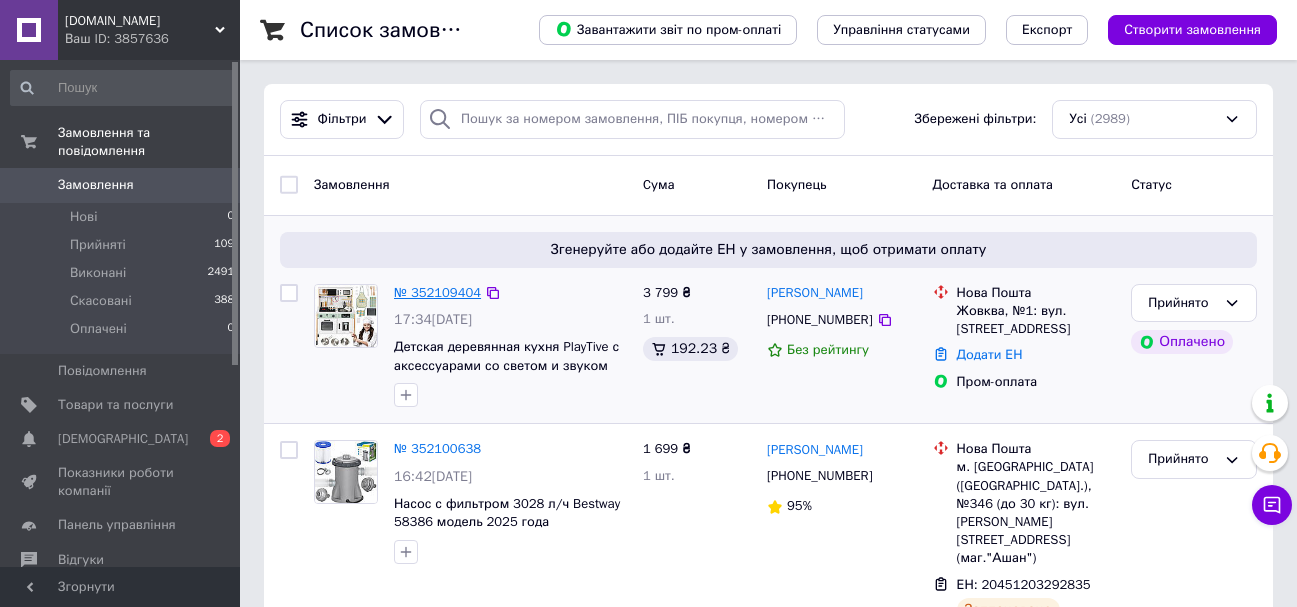 click on "№ 352109404" at bounding box center [437, 292] 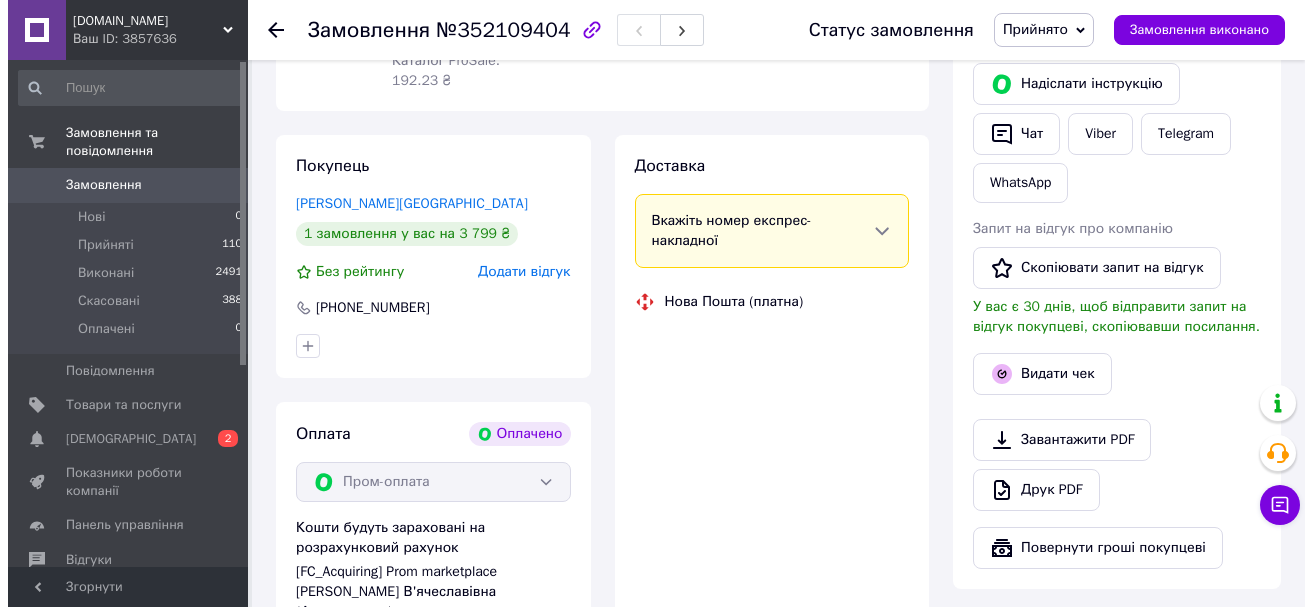 scroll, scrollTop: 461, scrollLeft: 0, axis: vertical 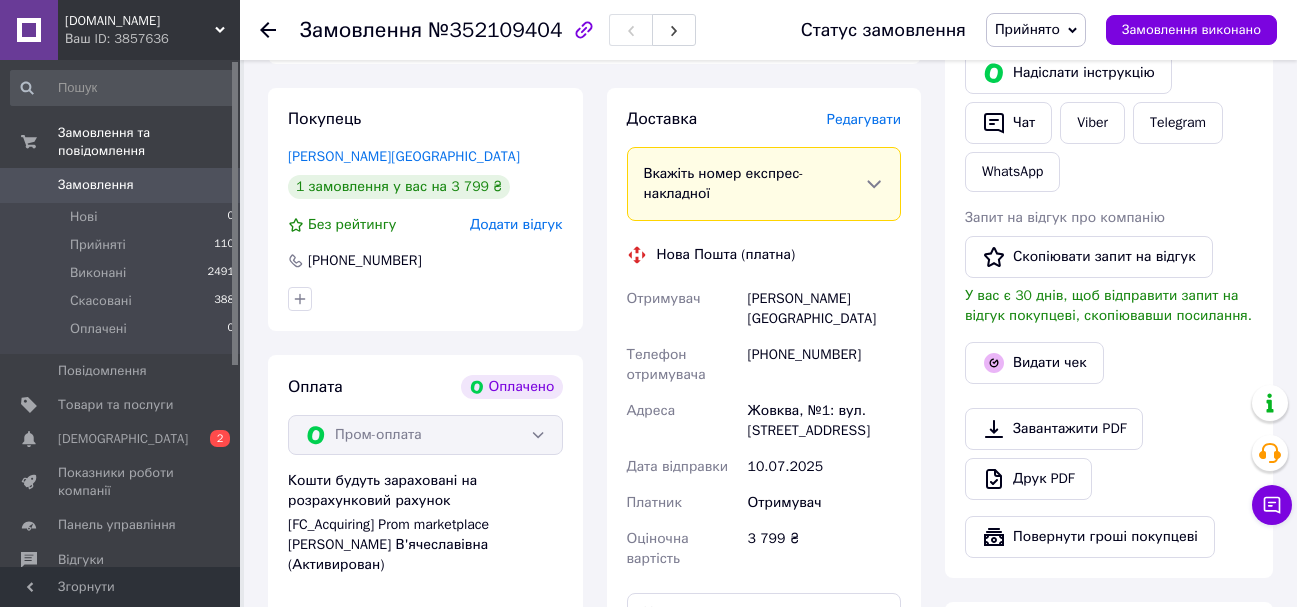 click on "Редагувати" at bounding box center [864, 119] 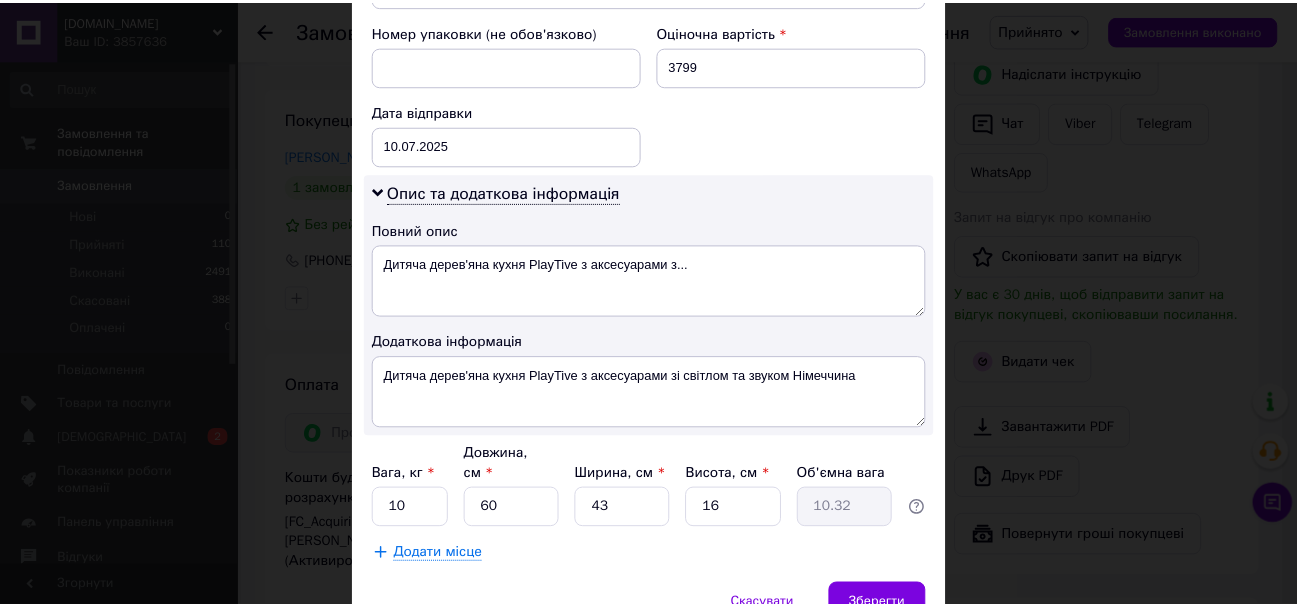 scroll, scrollTop: 945, scrollLeft: 0, axis: vertical 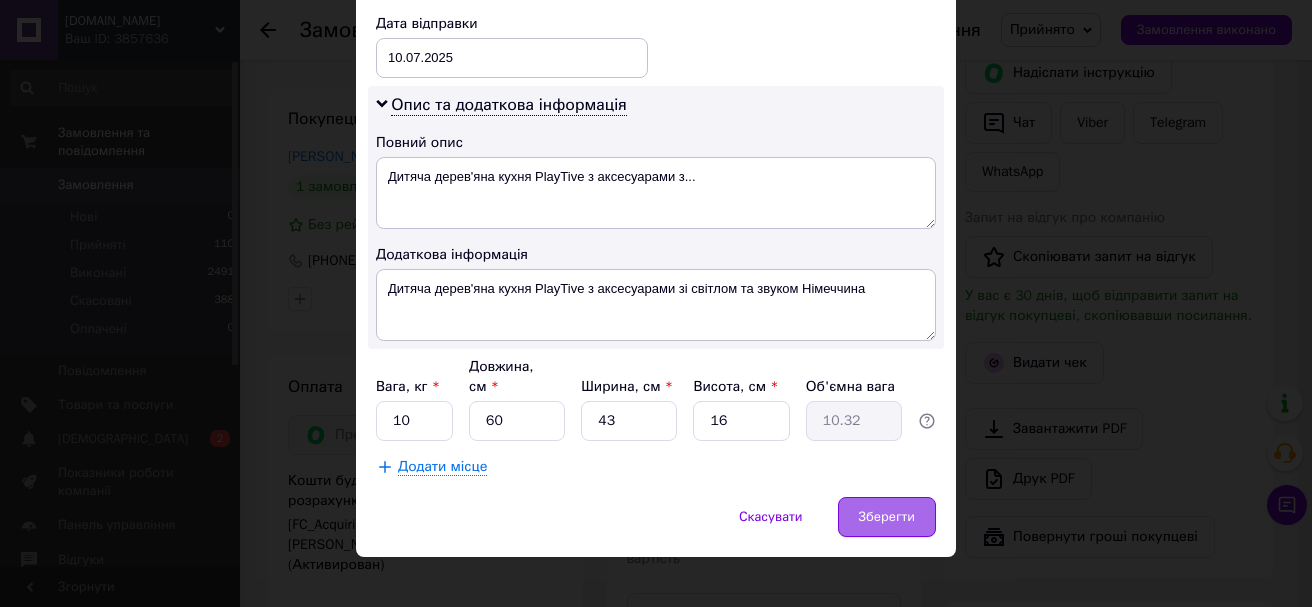 click on "Зберегти" at bounding box center [887, 517] 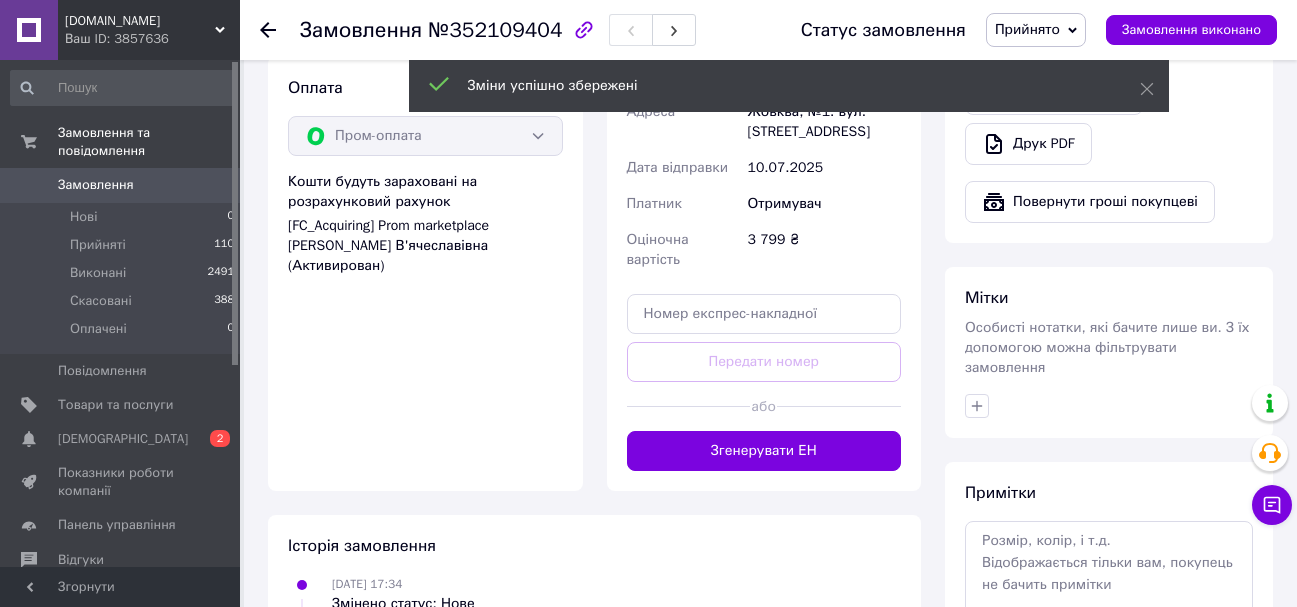 scroll, scrollTop: 761, scrollLeft: 0, axis: vertical 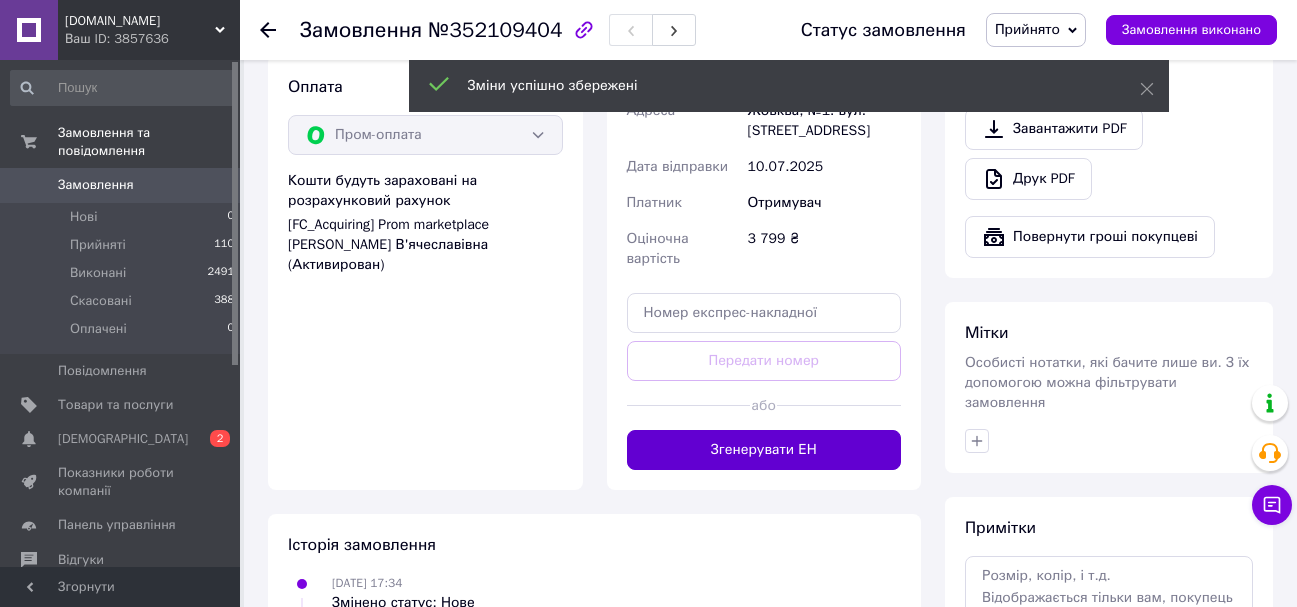 click on "Згенерувати ЕН" at bounding box center (764, 450) 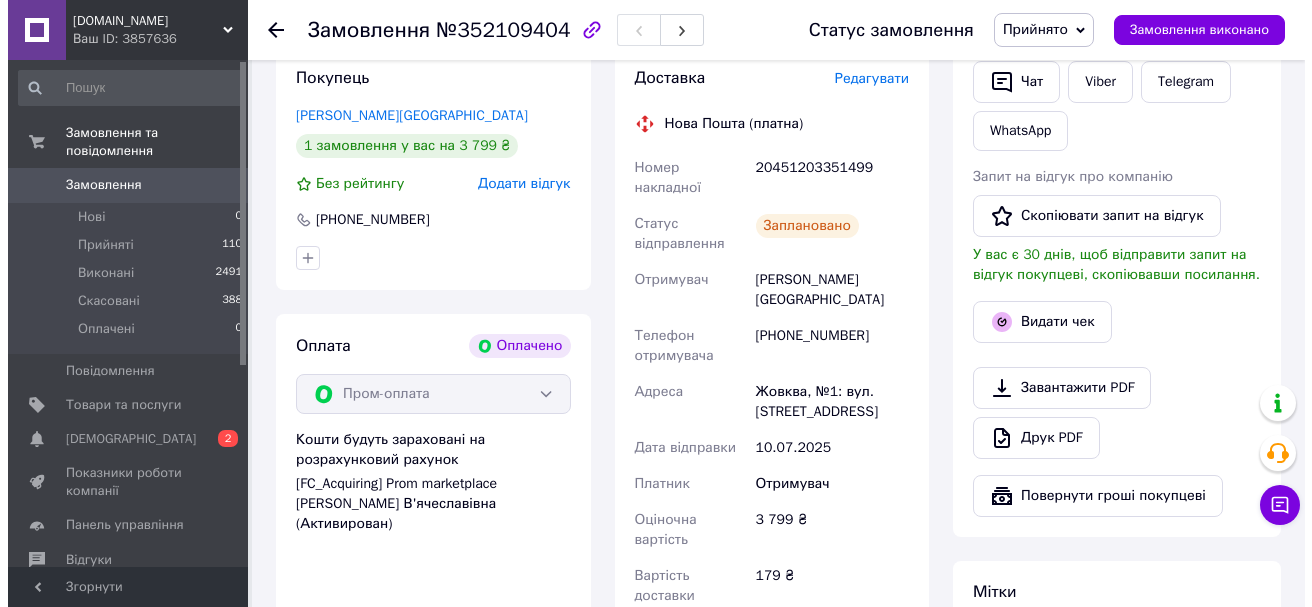 scroll, scrollTop: 461, scrollLeft: 0, axis: vertical 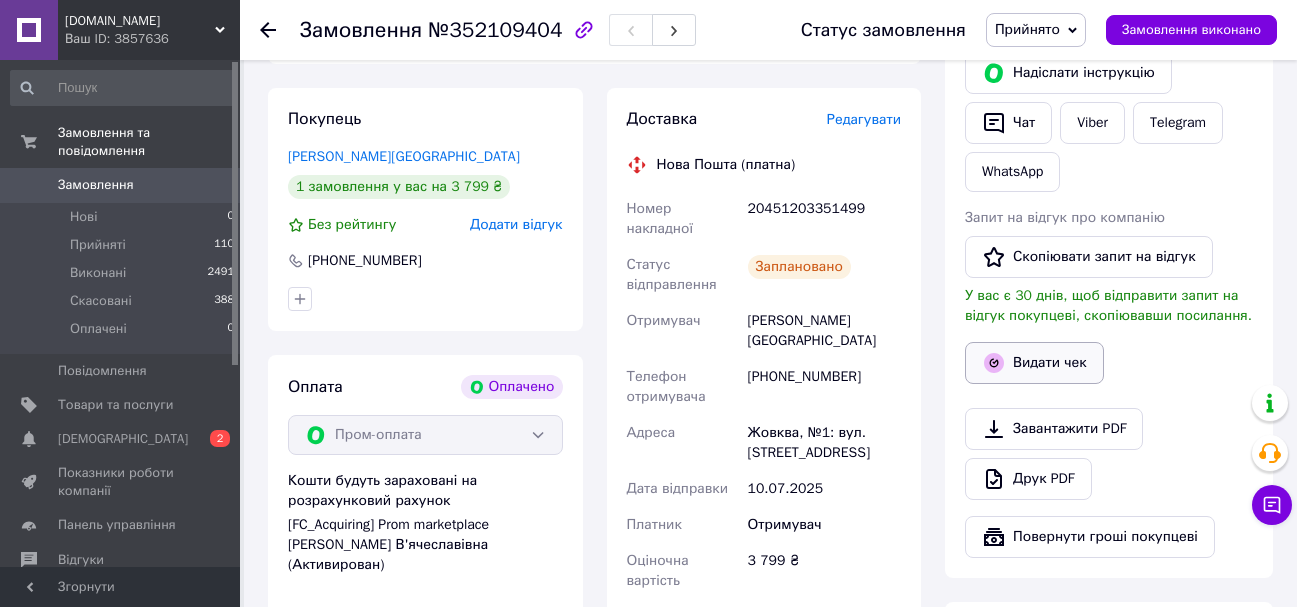 click on "Видати чек" at bounding box center (1034, 363) 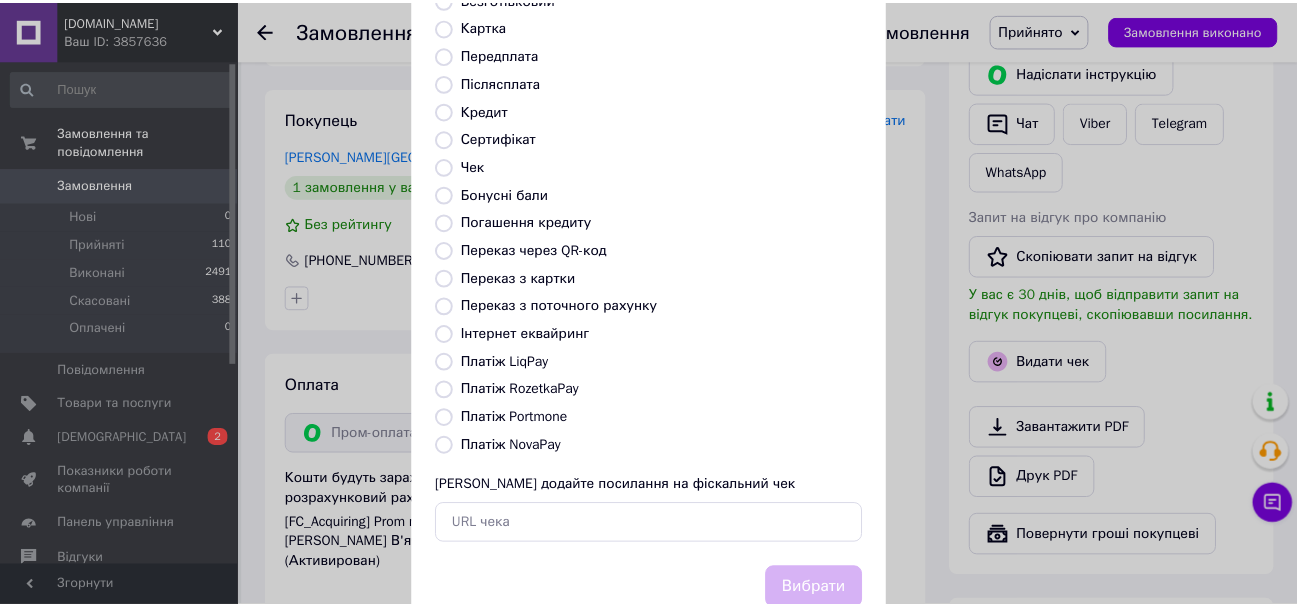 scroll, scrollTop: 252, scrollLeft: 0, axis: vertical 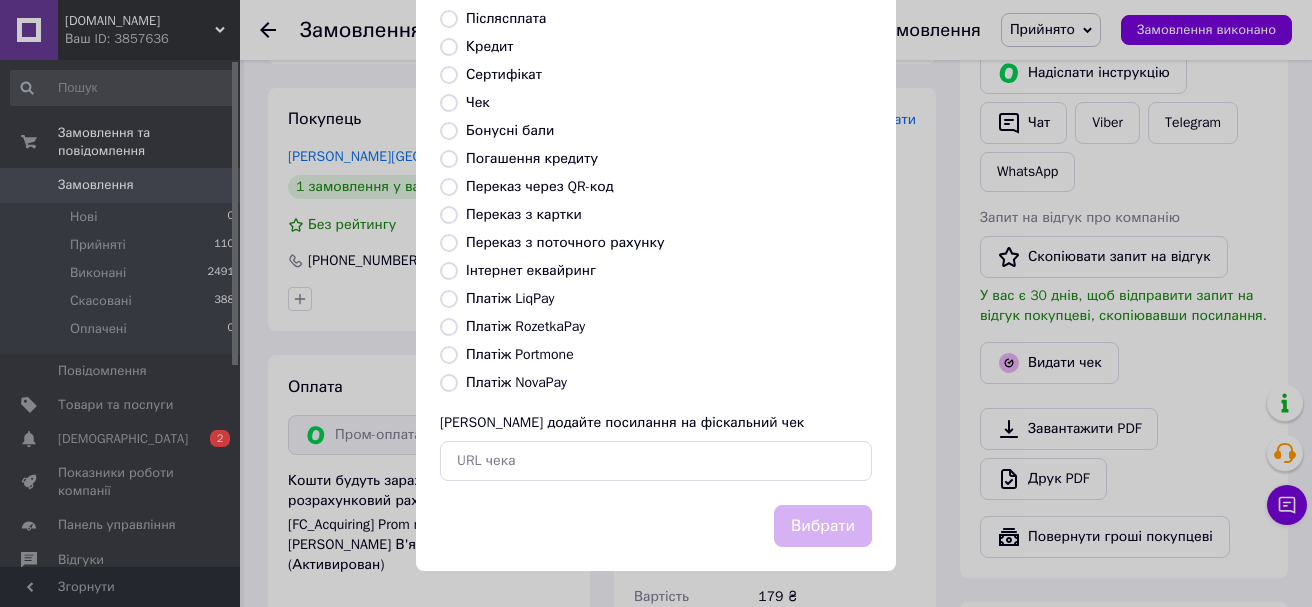 click on "Платіж RozetkaPay" at bounding box center (525, 326) 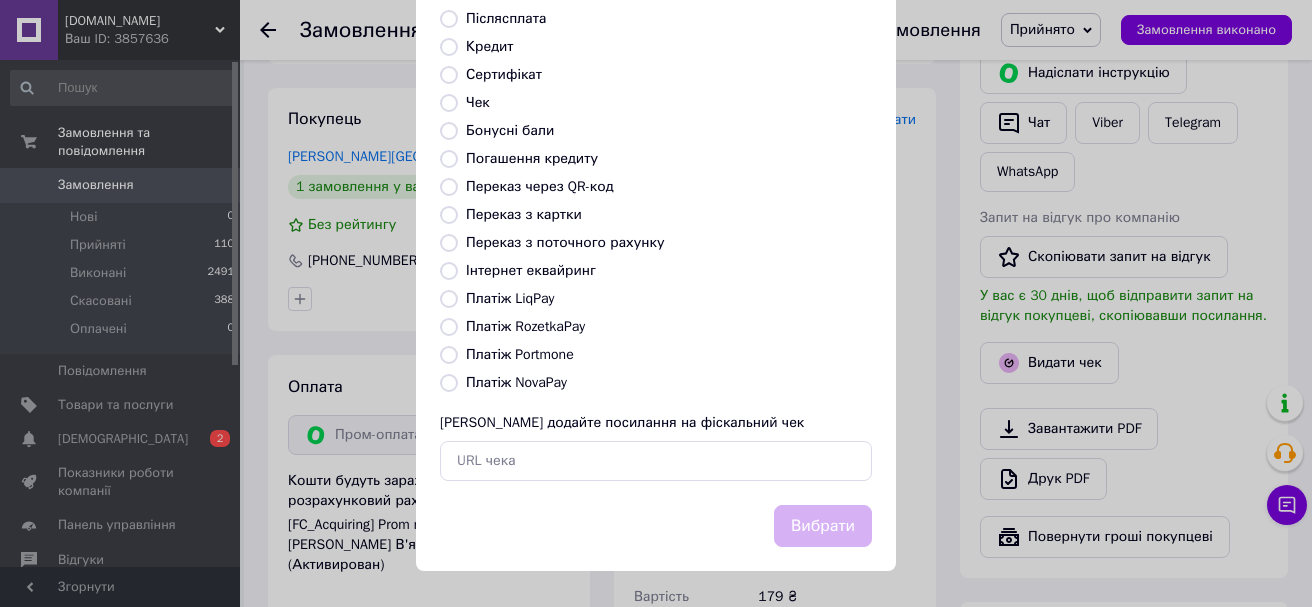 radio on "true" 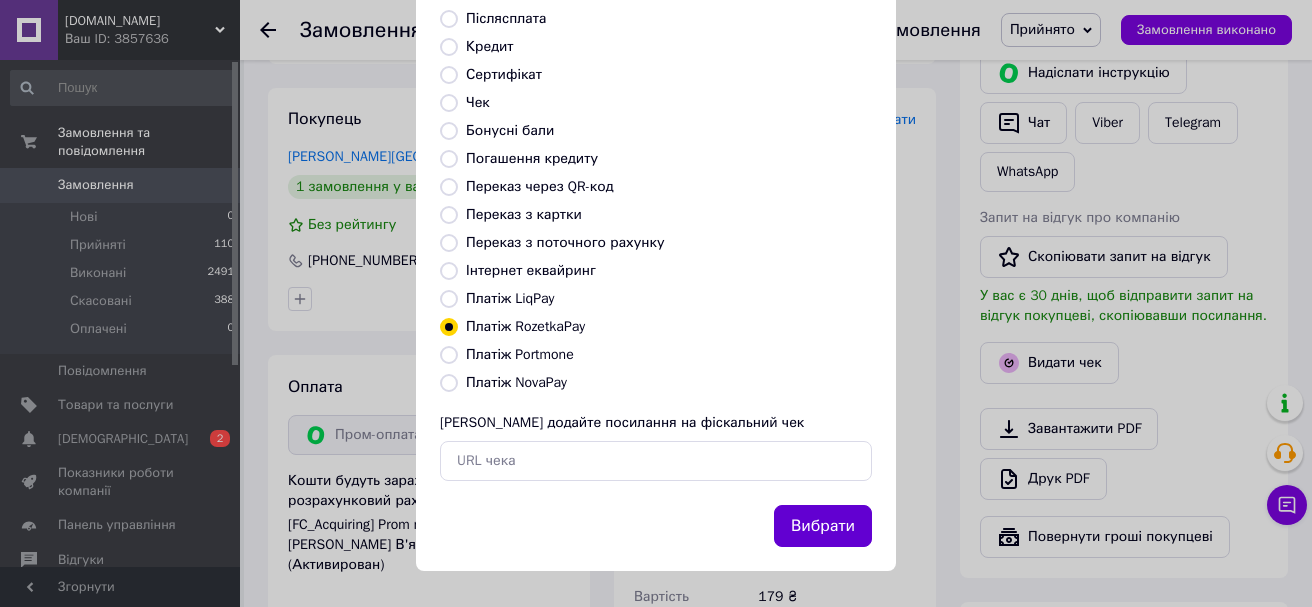 click on "Вибрати" at bounding box center [823, 526] 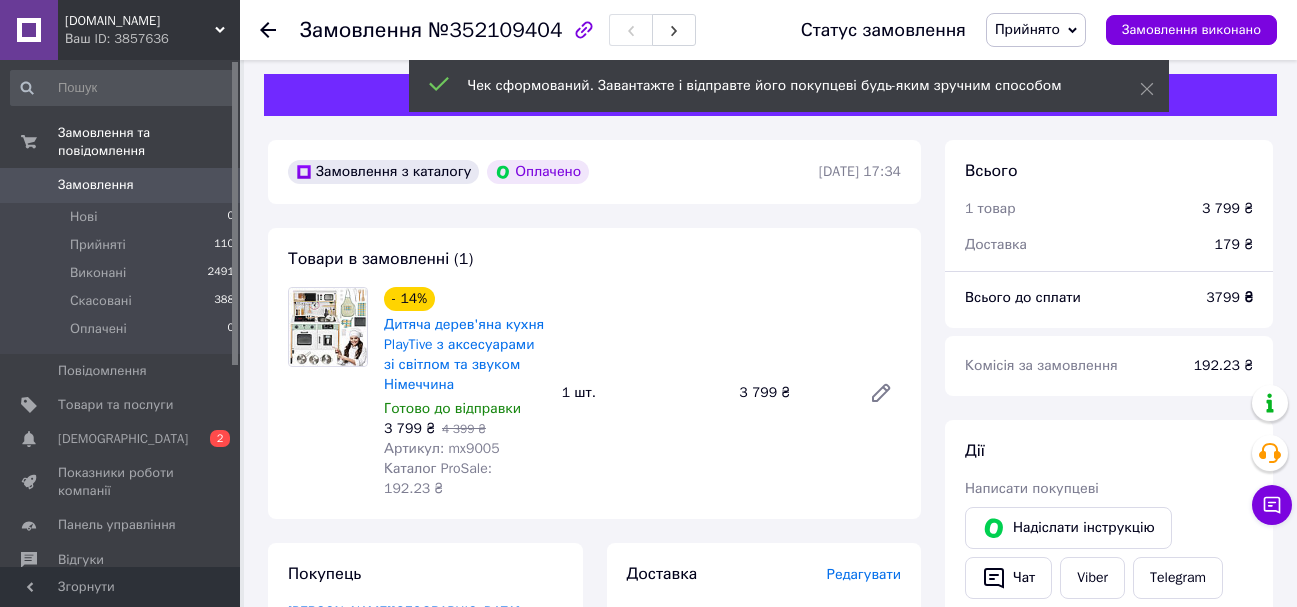 scroll, scrollTop: 0, scrollLeft: 0, axis: both 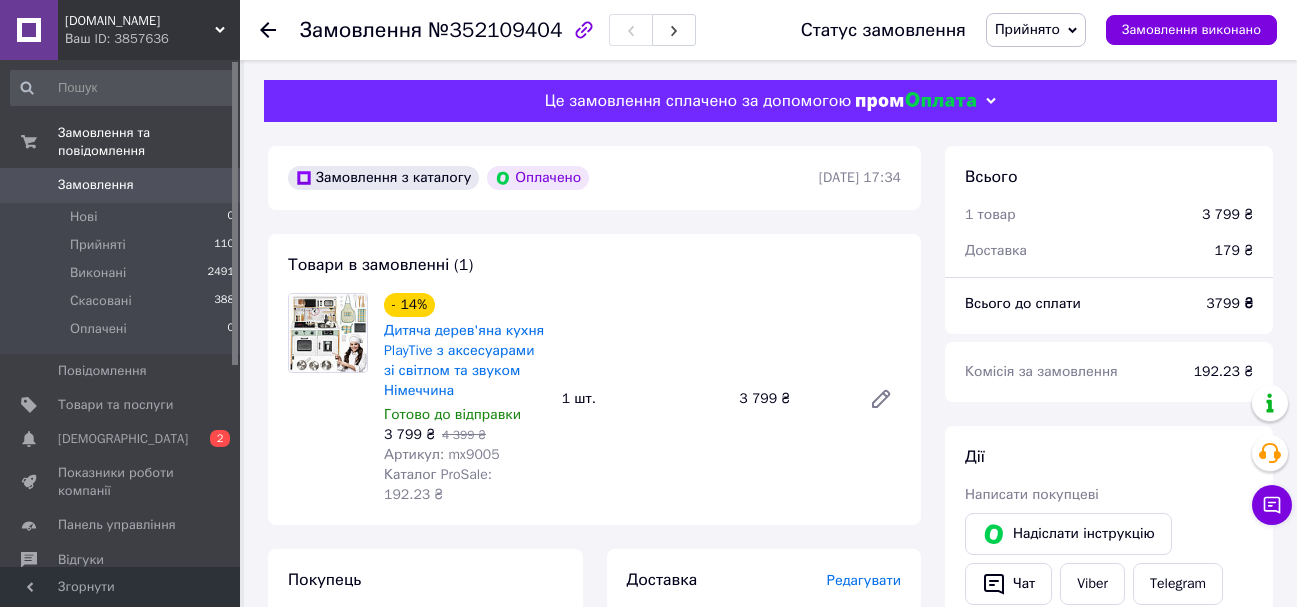 click 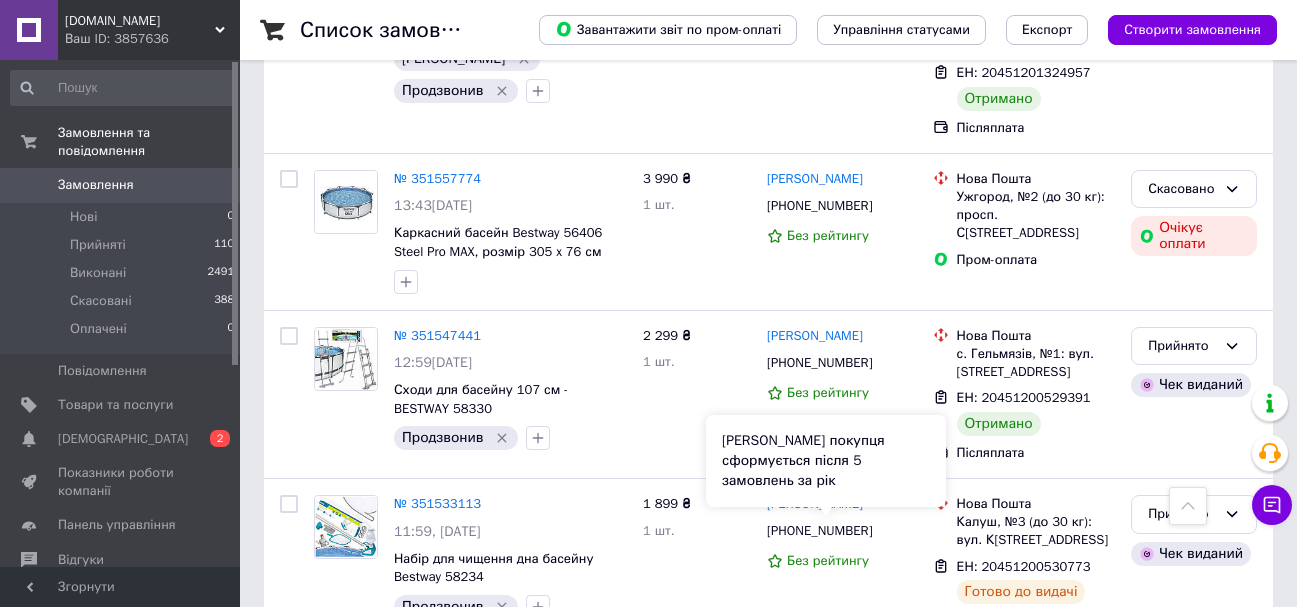scroll, scrollTop: 18123, scrollLeft: 0, axis: vertical 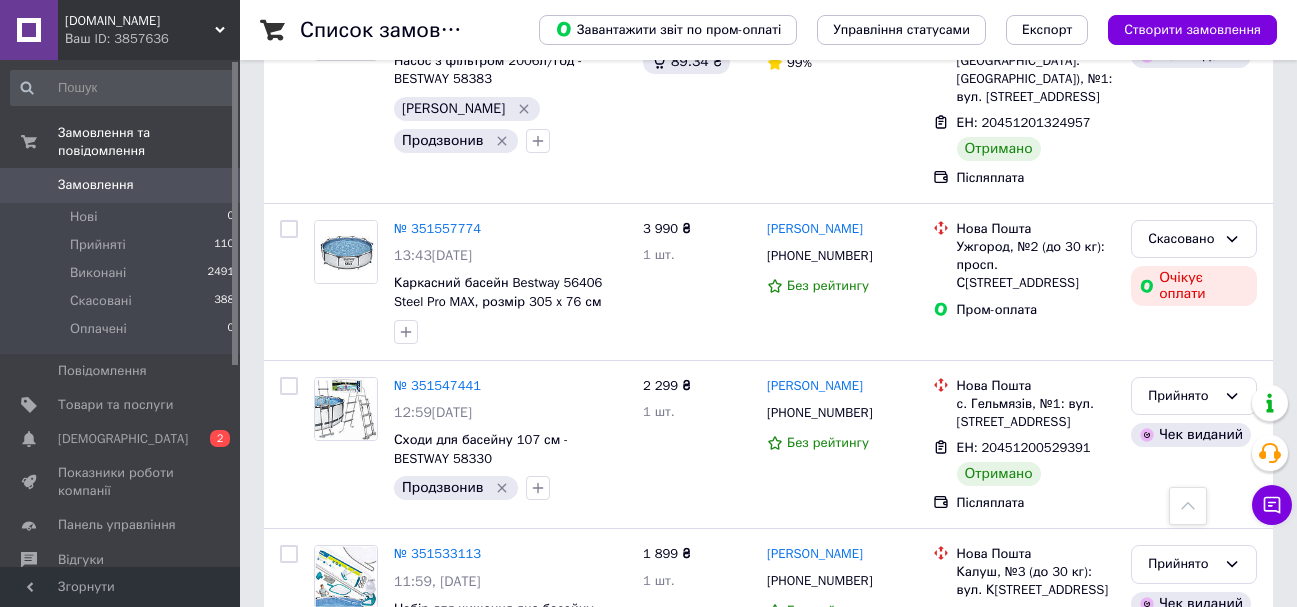 click 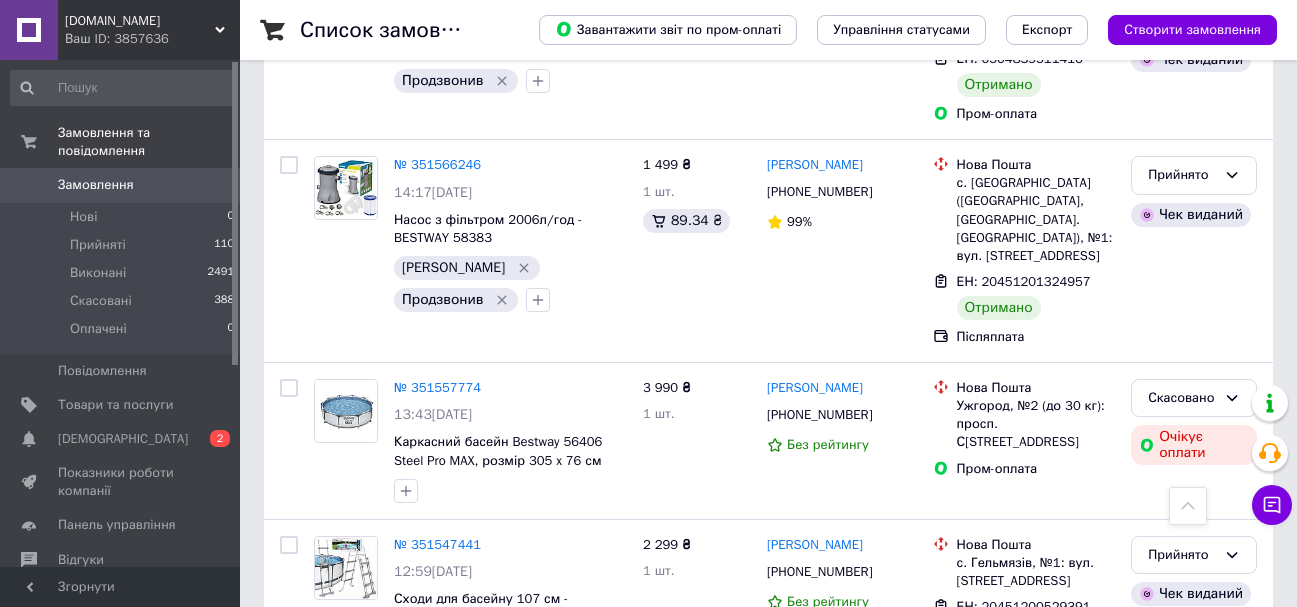 scroll, scrollTop: 17923, scrollLeft: 0, axis: vertical 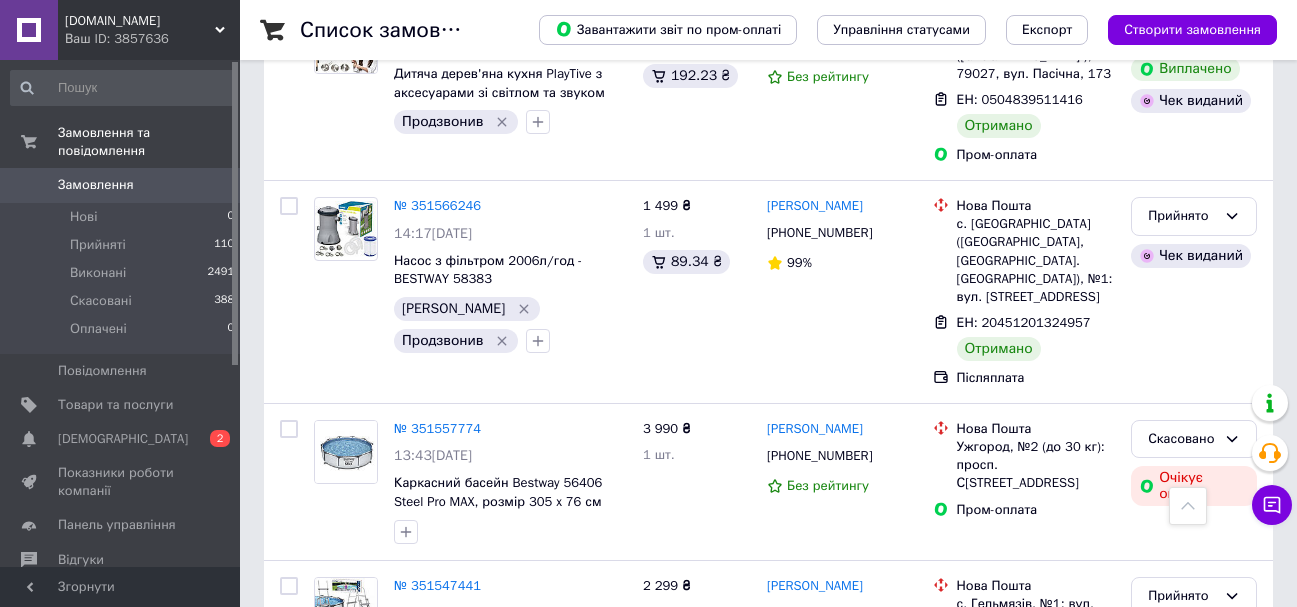click 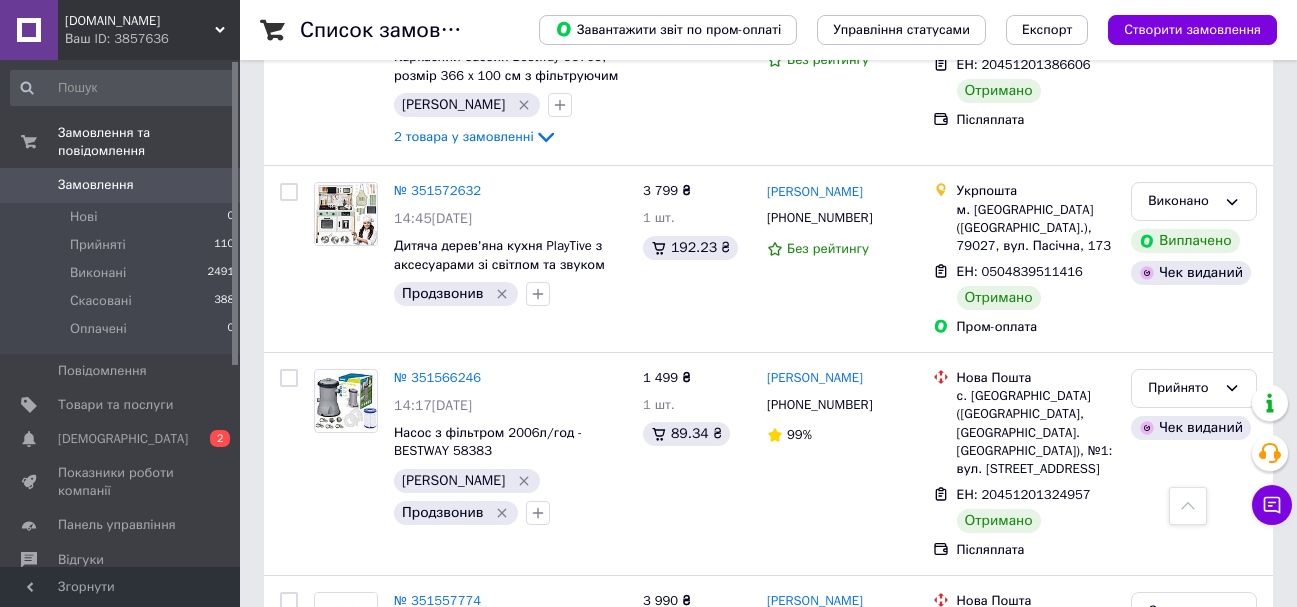 scroll, scrollTop: 17723, scrollLeft: 0, axis: vertical 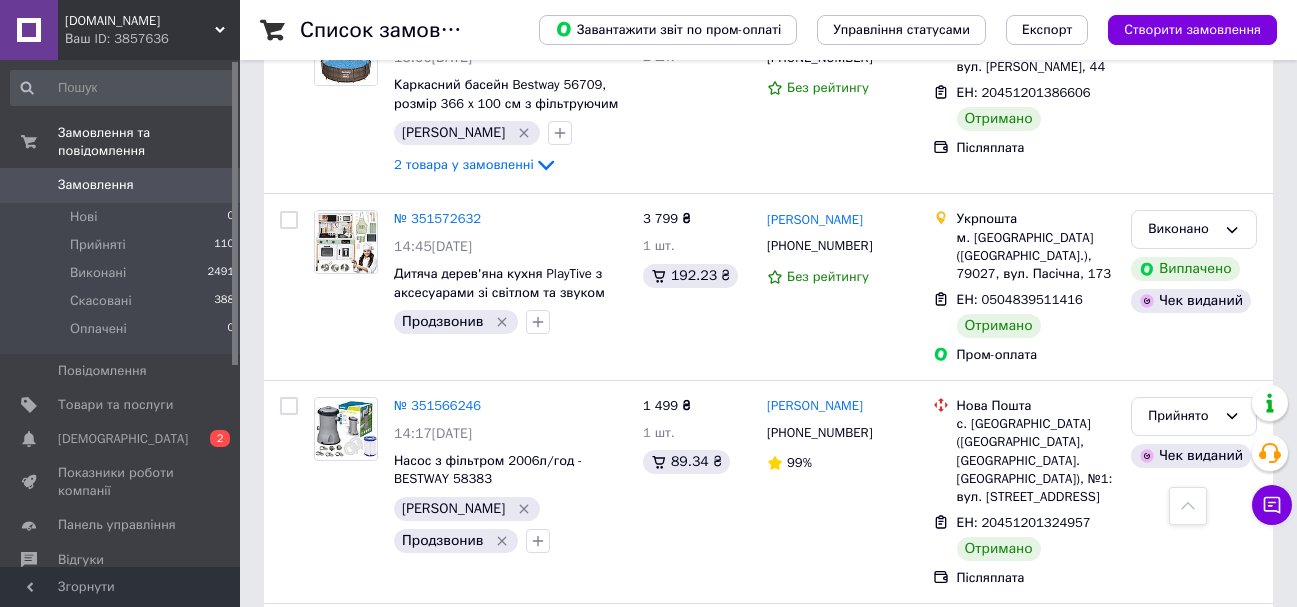click 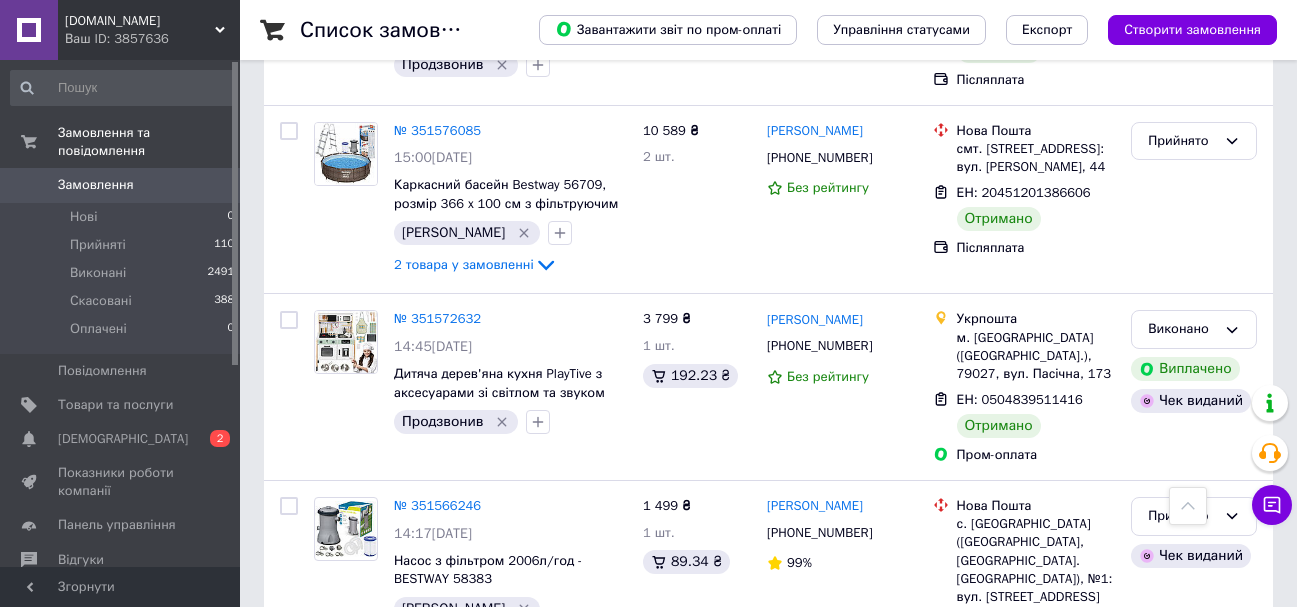 scroll, scrollTop: 17523, scrollLeft: 0, axis: vertical 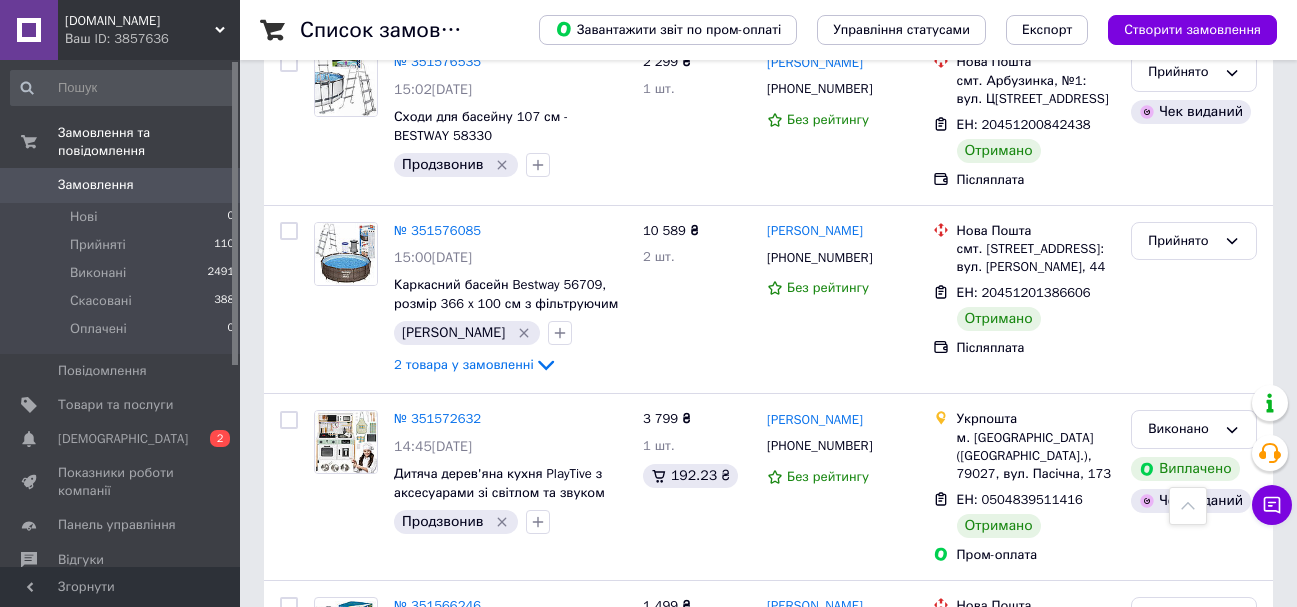 click 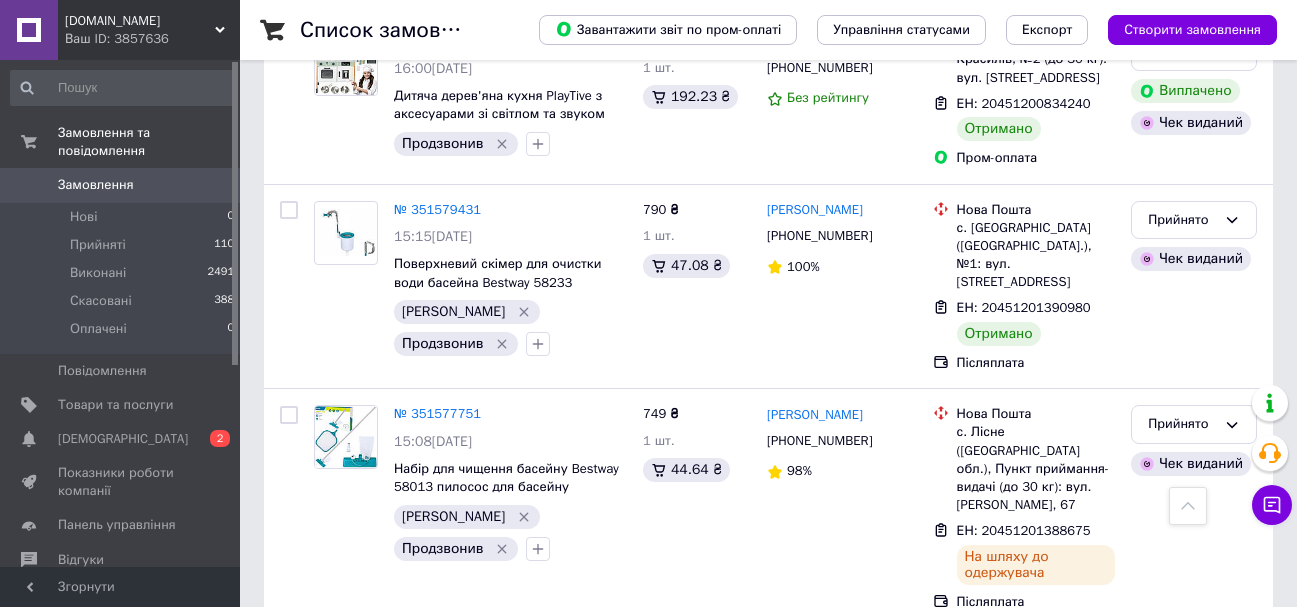 scroll, scrollTop: 16723, scrollLeft: 0, axis: vertical 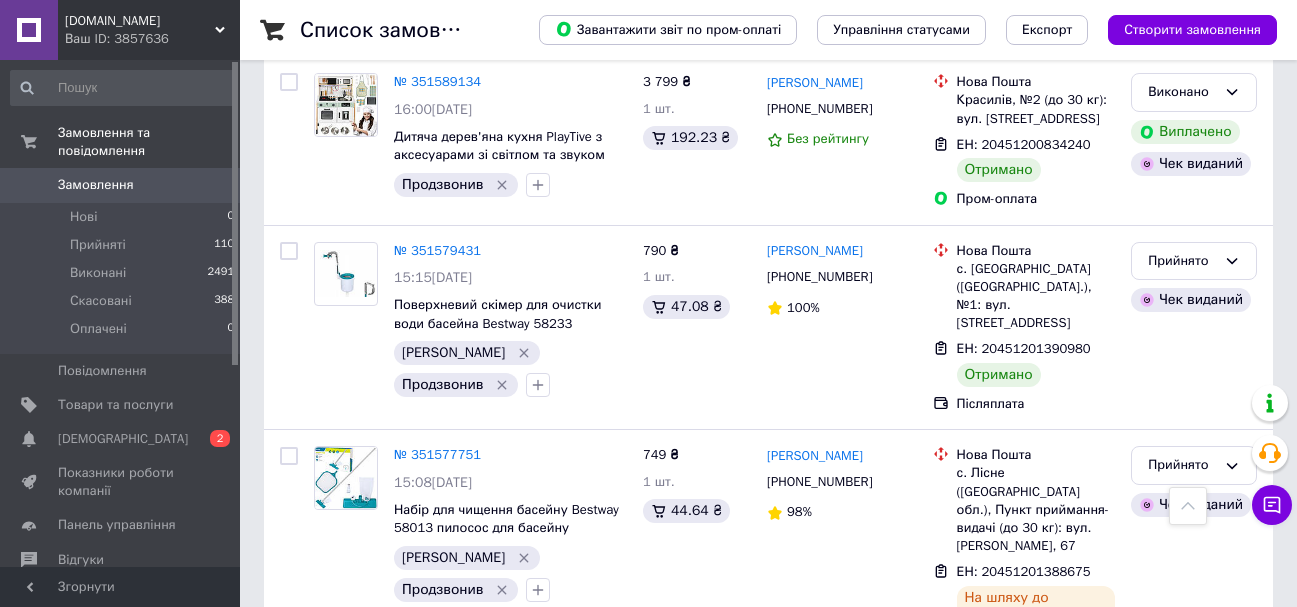 click 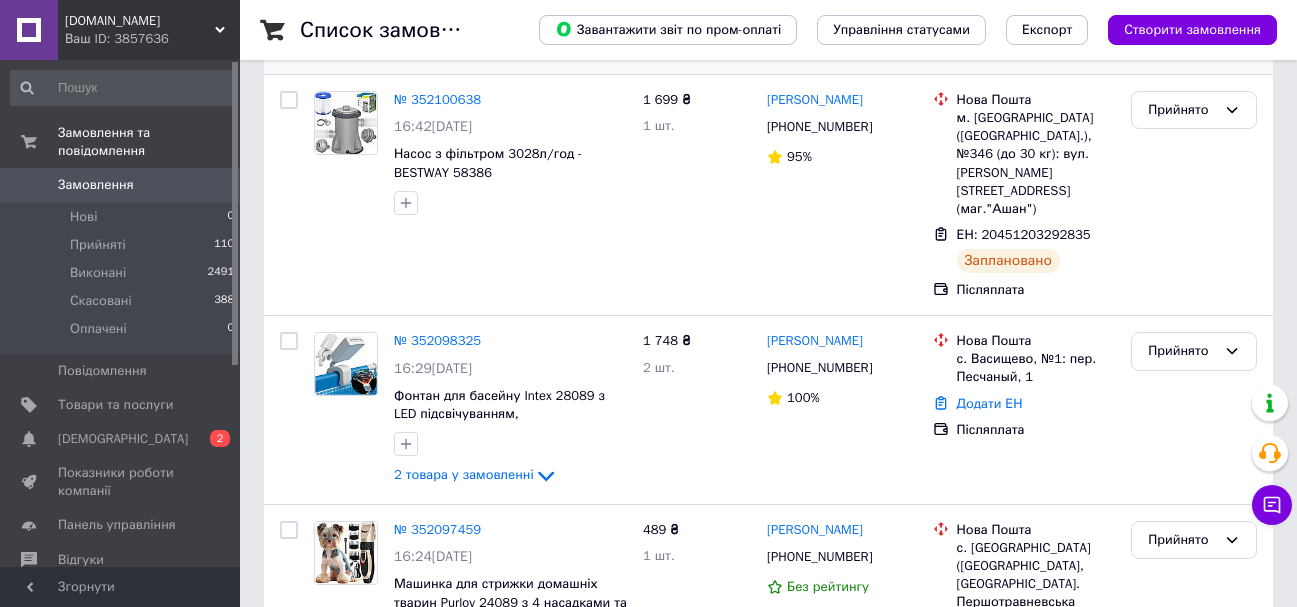 scroll, scrollTop: 400, scrollLeft: 0, axis: vertical 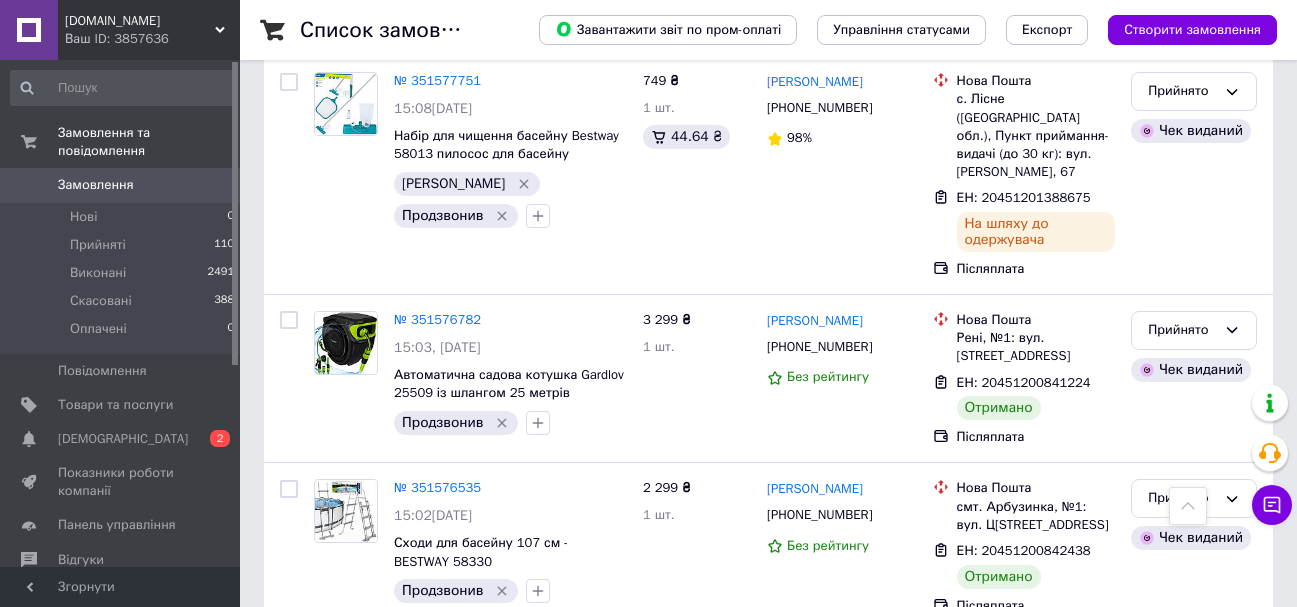 click 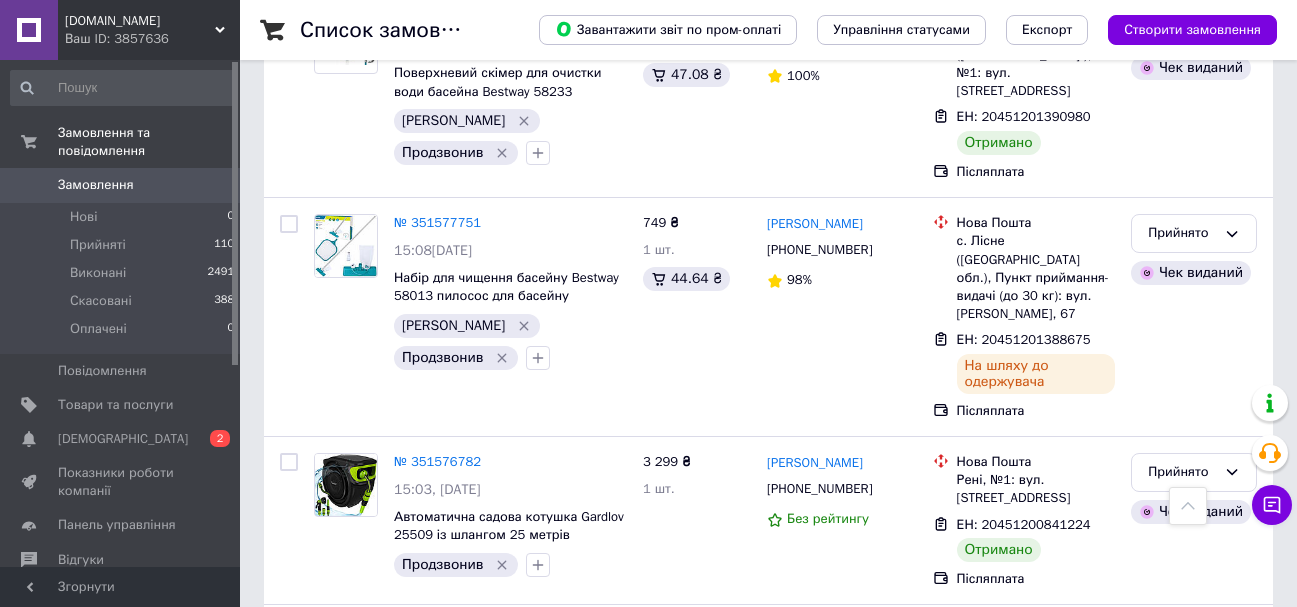 scroll, scrollTop: 16997, scrollLeft: 0, axis: vertical 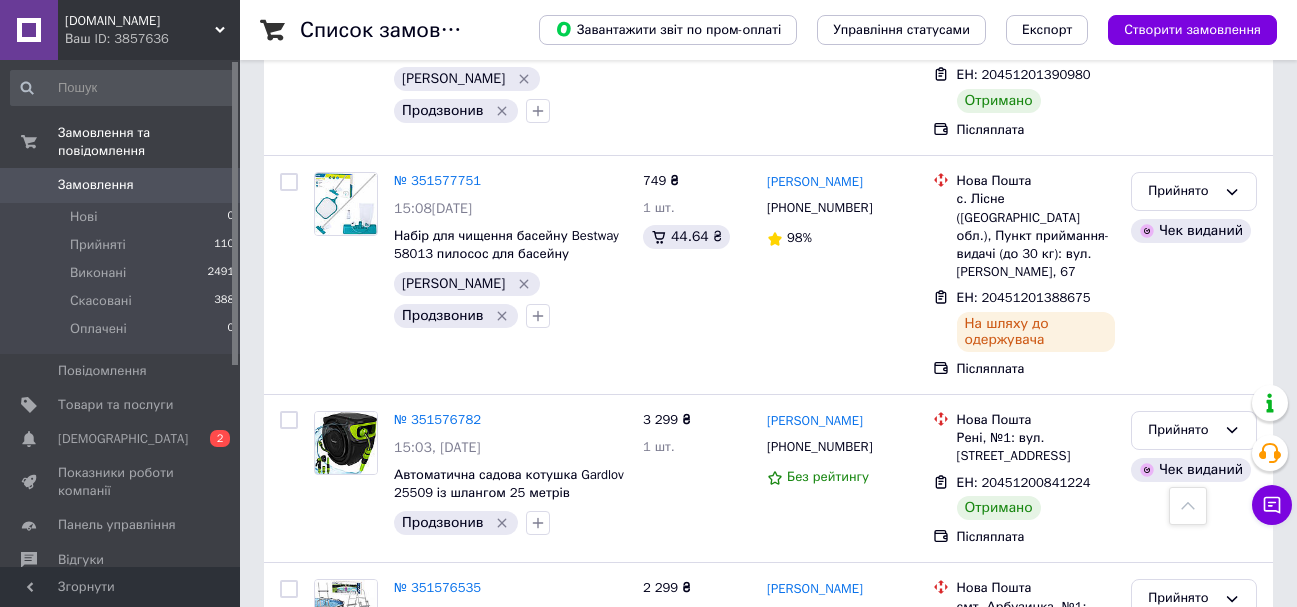 drag, startPoint x: 541, startPoint y: 253, endPoint x: 584, endPoint y: 248, distance: 43.289722 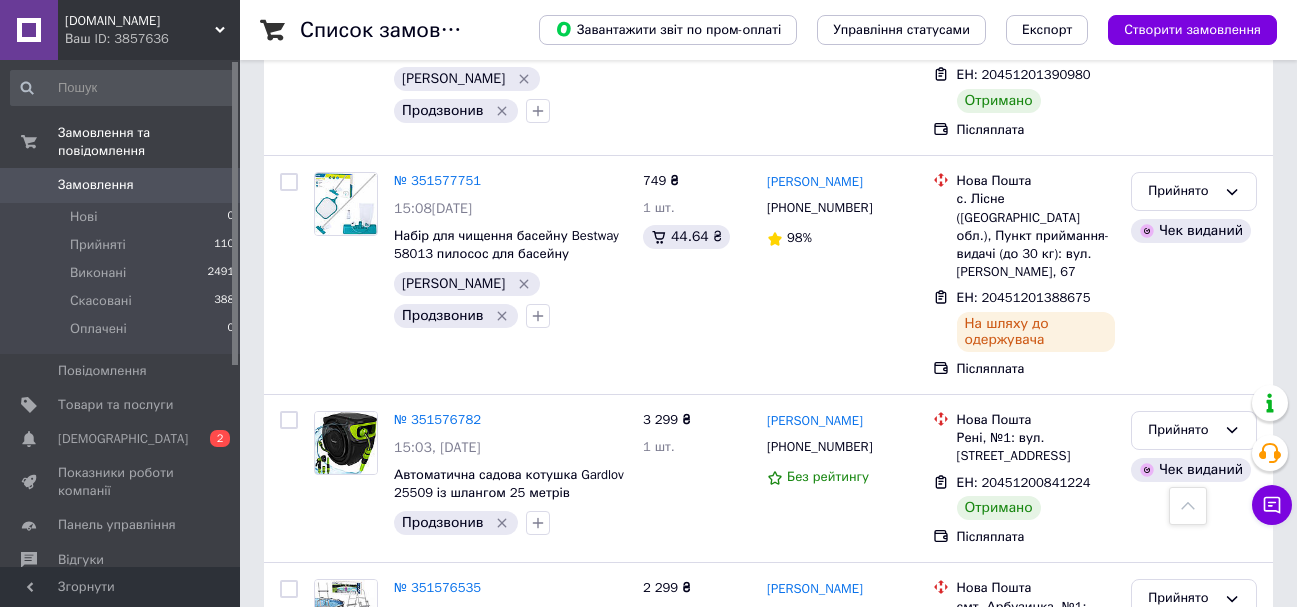 click 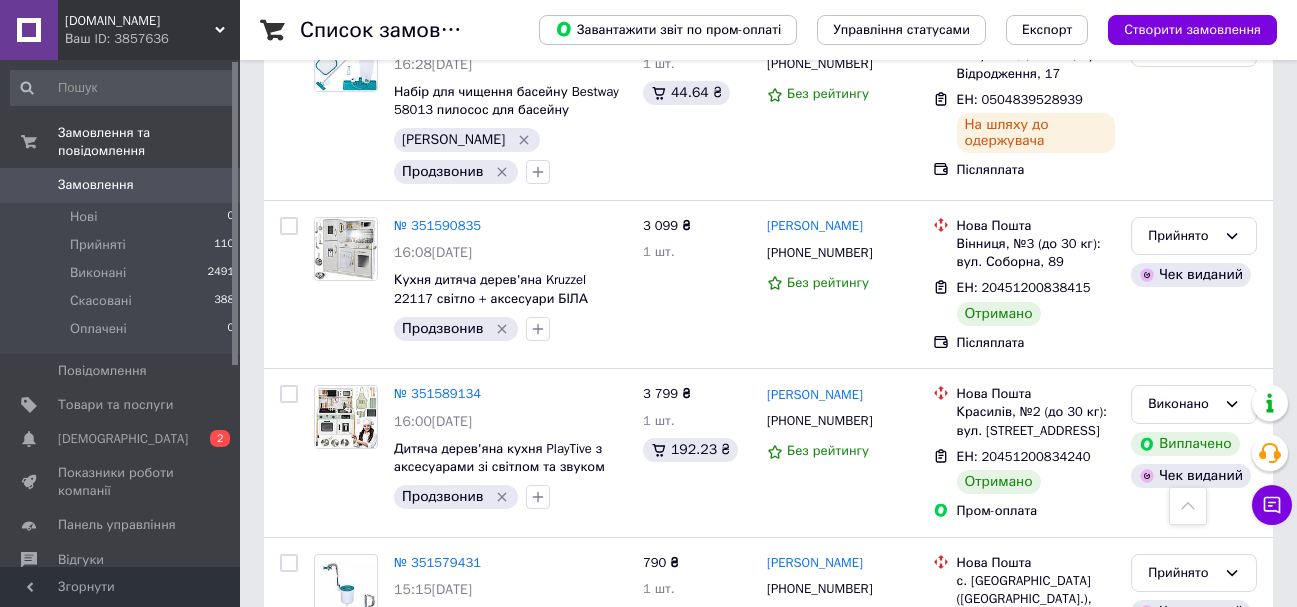 scroll, scrollTop: 16397, scrollLeft: 0, axis: vertical 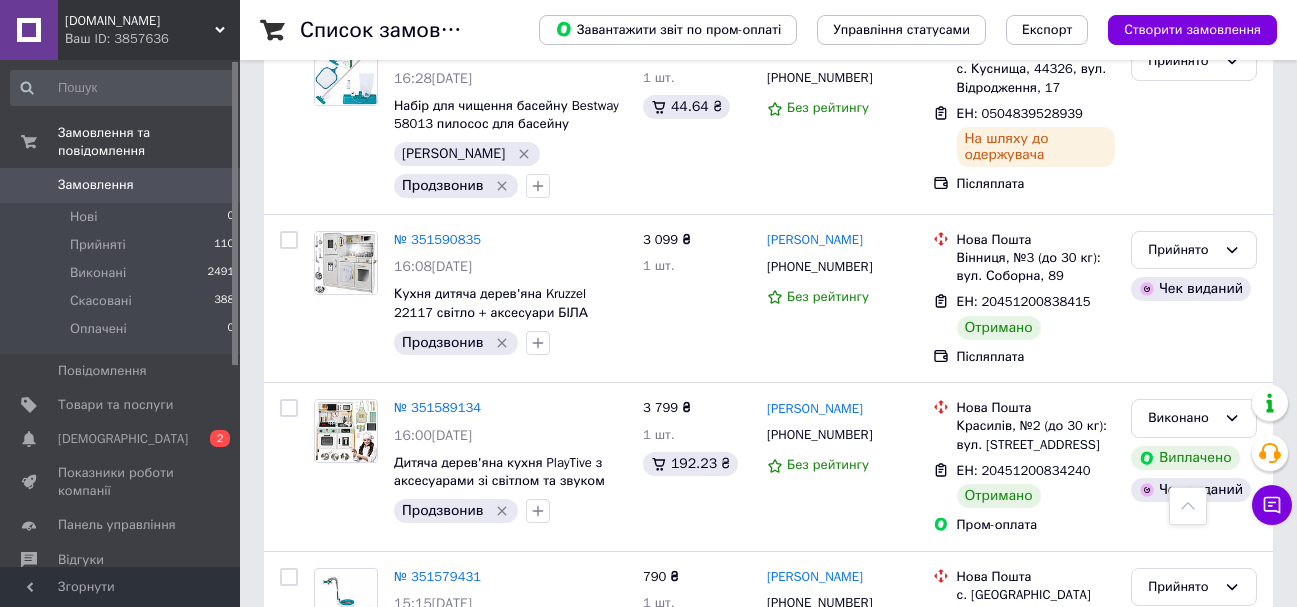 click 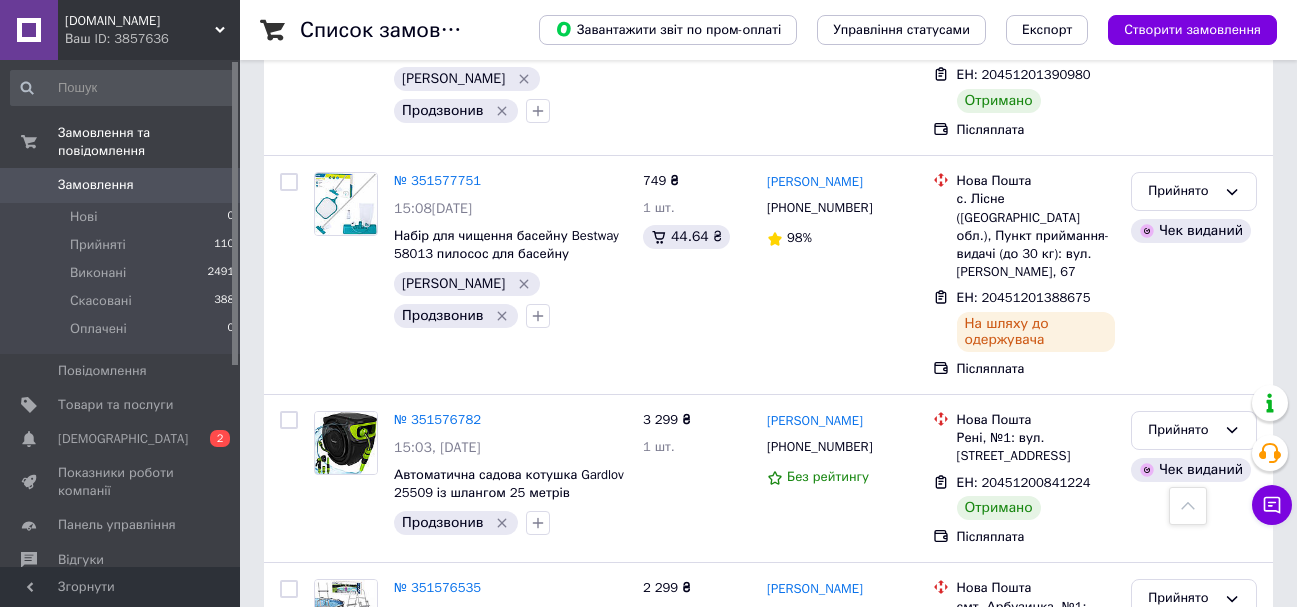 scroll, scrollTop: 16897, scrollLeft: 0, axis: vertical 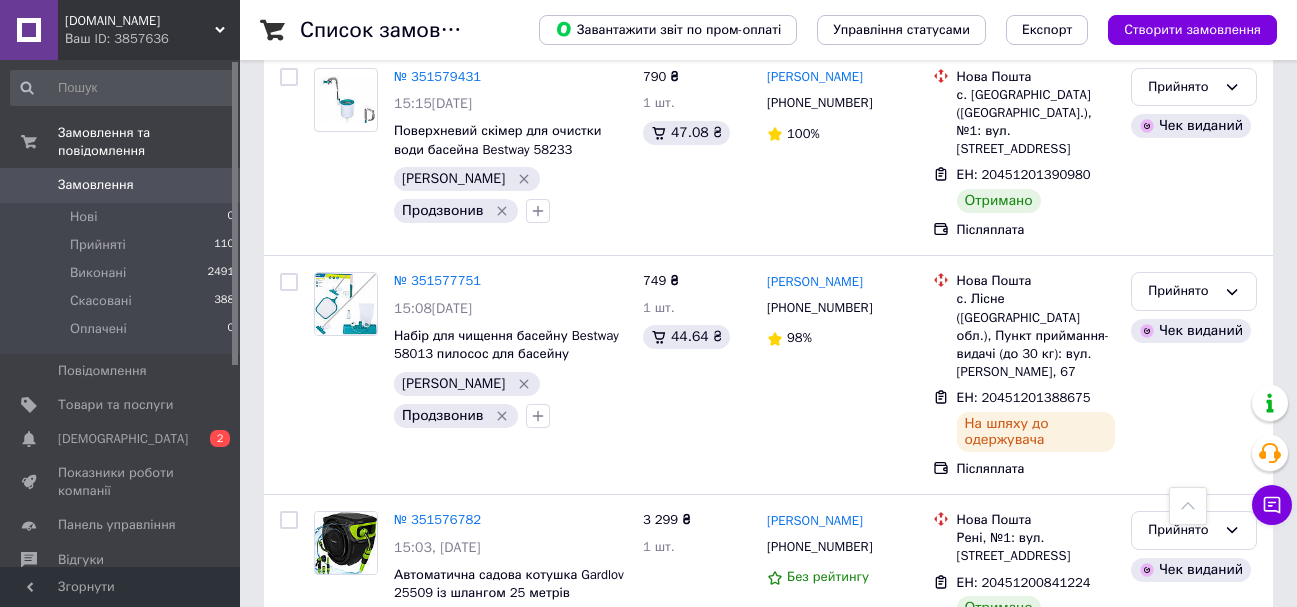 click 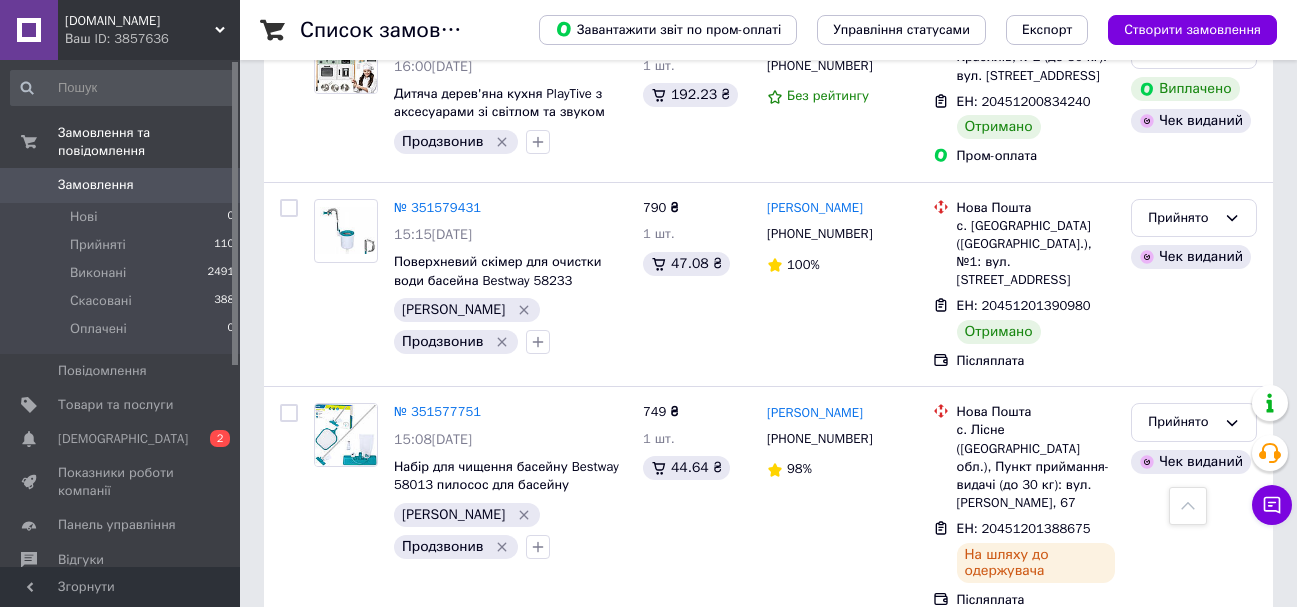 scroll, scrollTop: 16666, scrollLeft: 0, axis: vertical 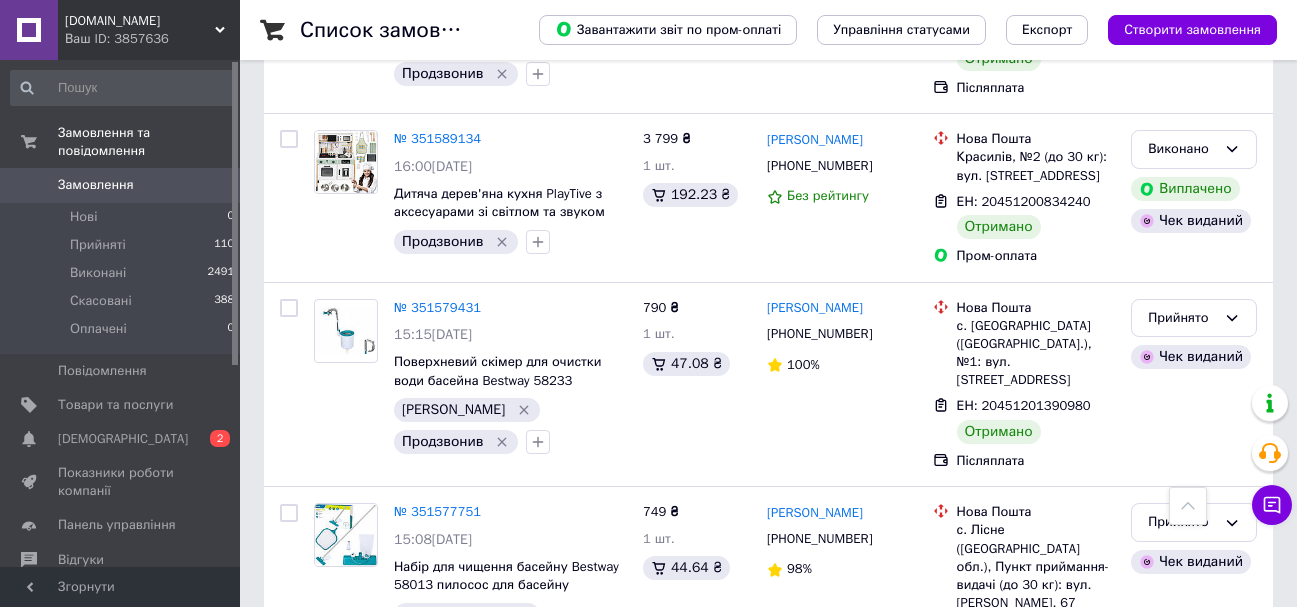 click 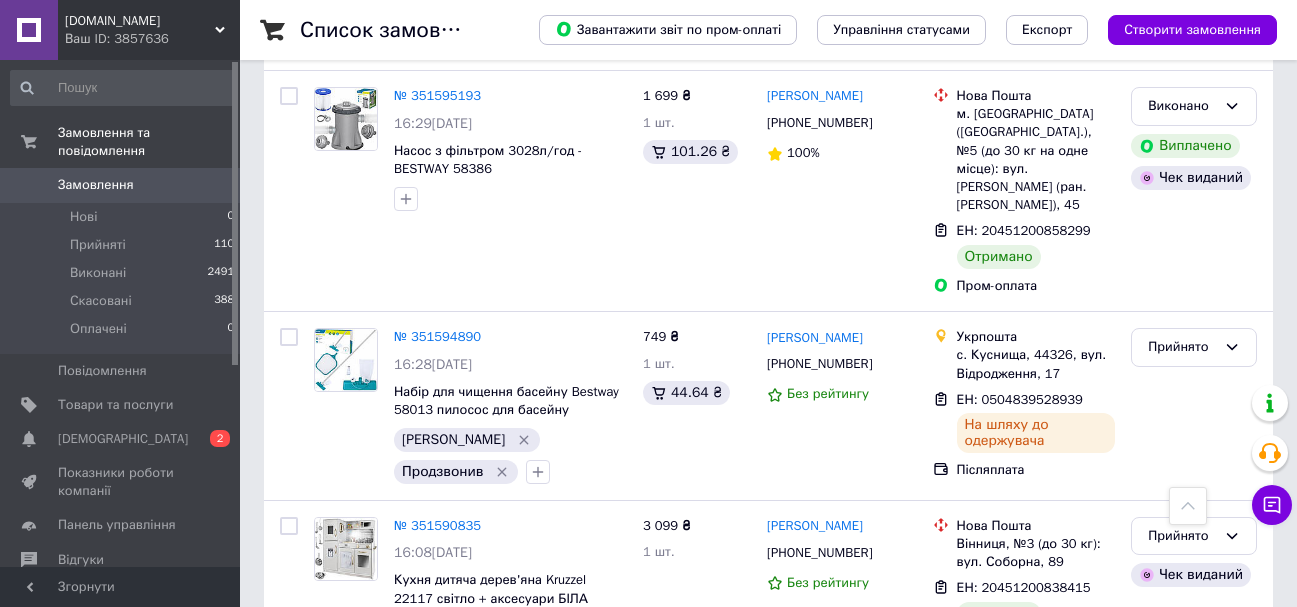 scroll, scrollTop: 16166, scrollLeft: 0, axis: vertical 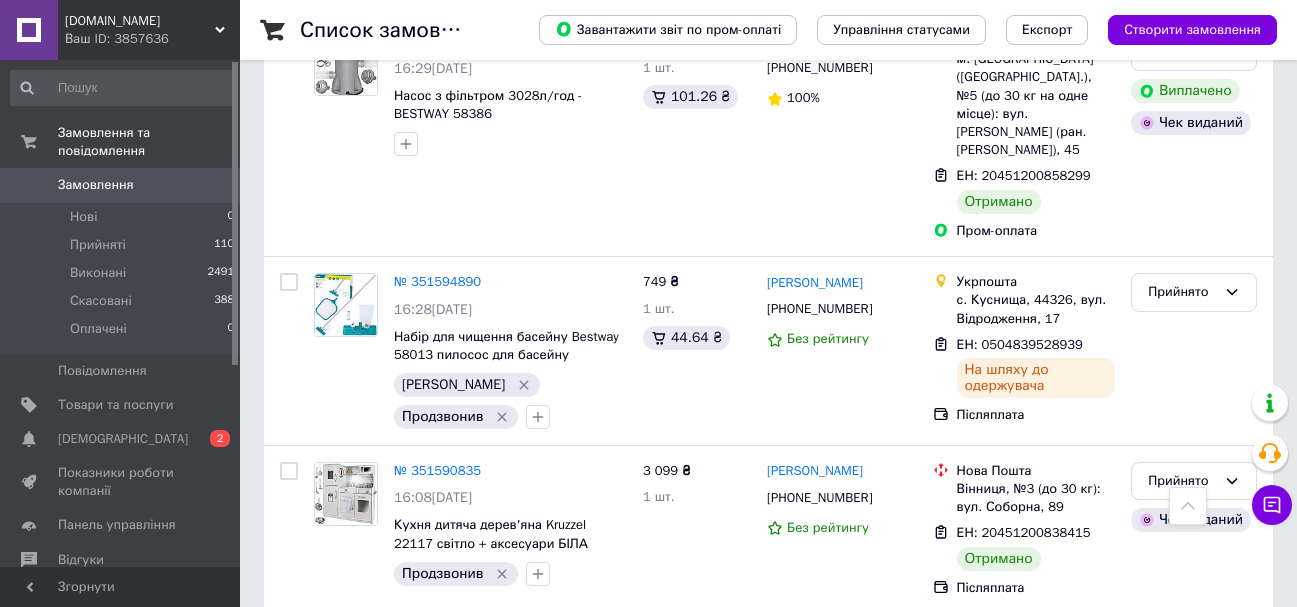 click 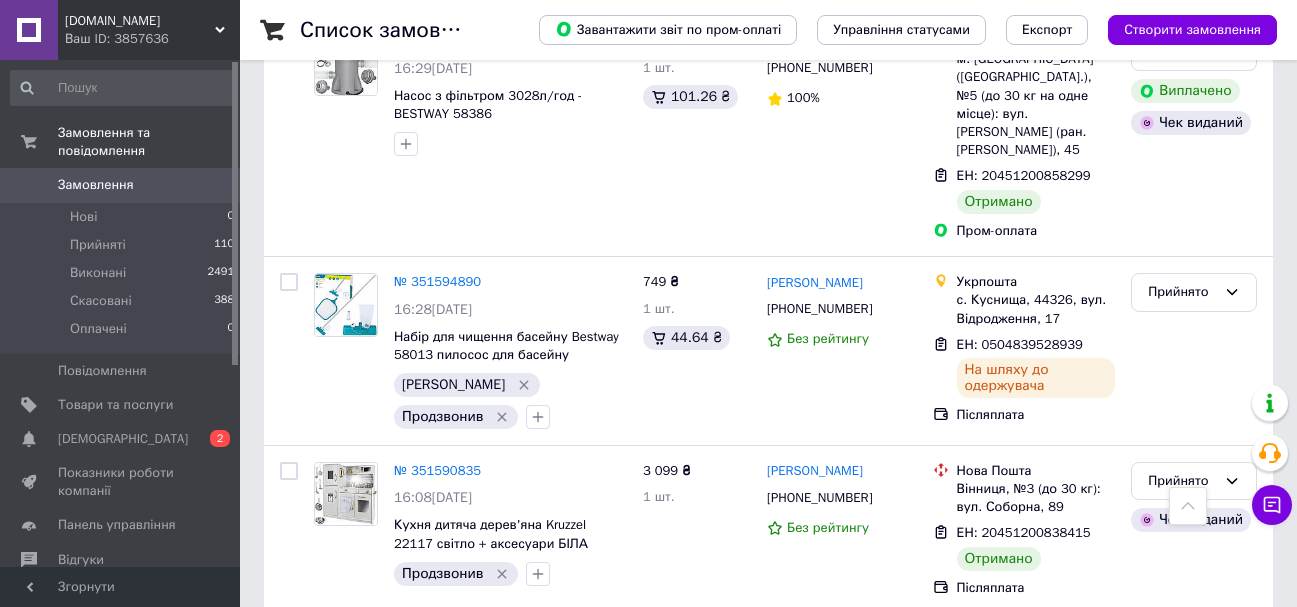 click 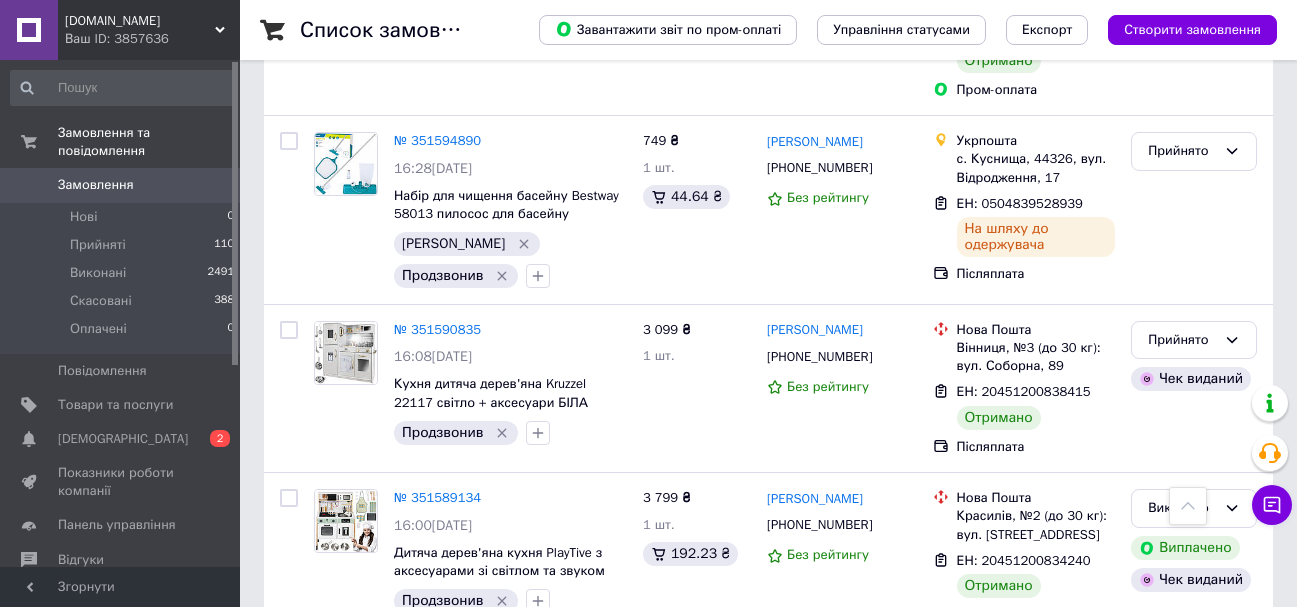 scroll, scrollTop: 16266, scrollLeft: 0, axis: vertical 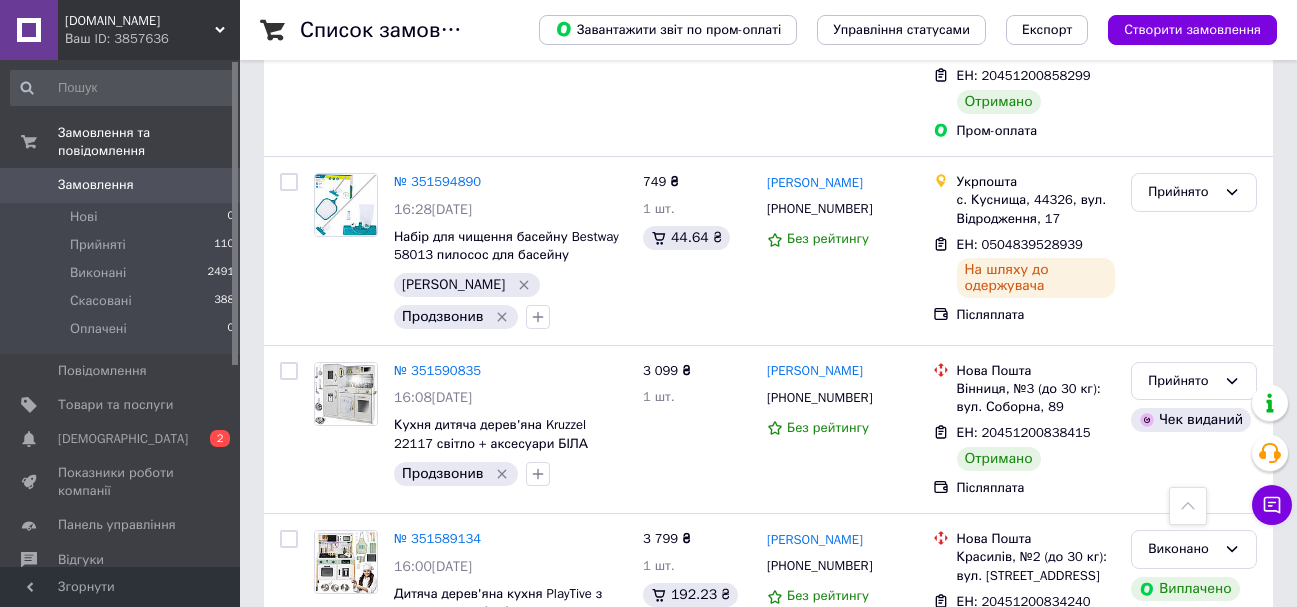 click 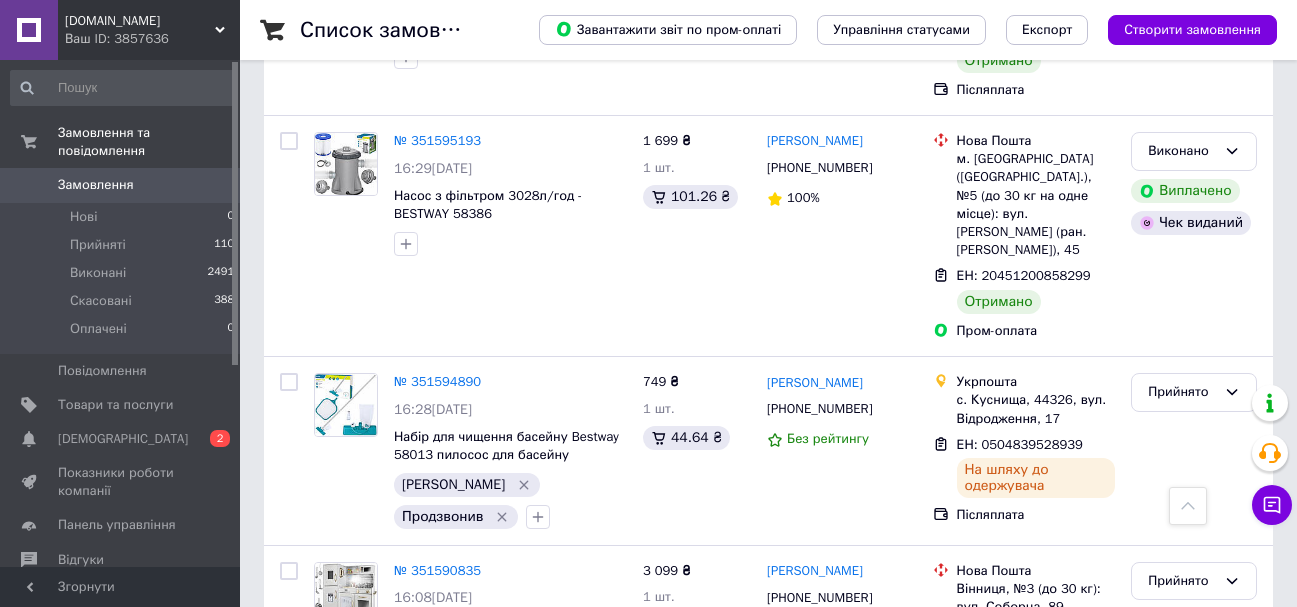 scroll, scrollTop: 15966, scrollLeft: 0, axis: vertical 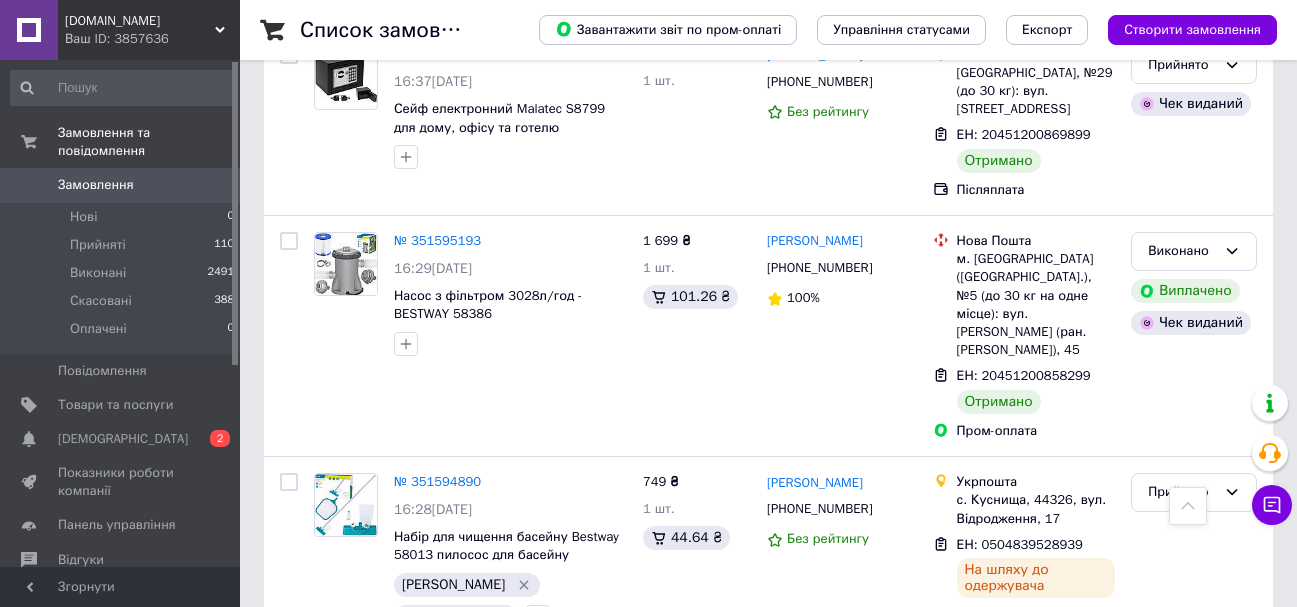 click 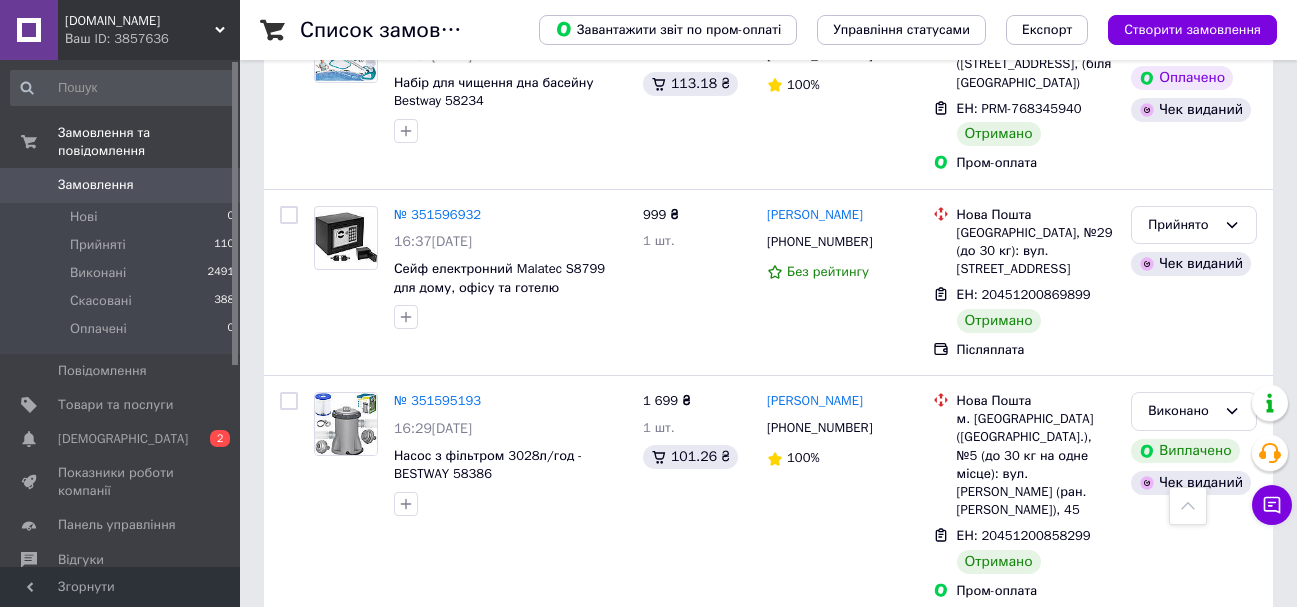 scroll, scrollTop: 15766, scrollLeft: 0, axis: vertical 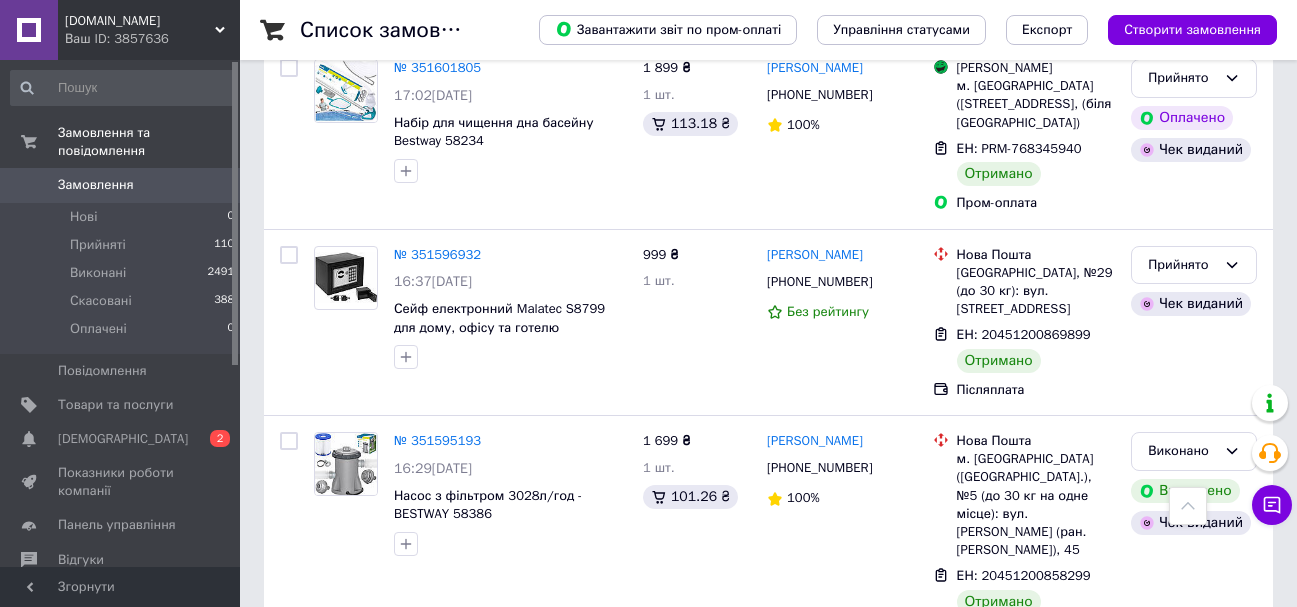 click 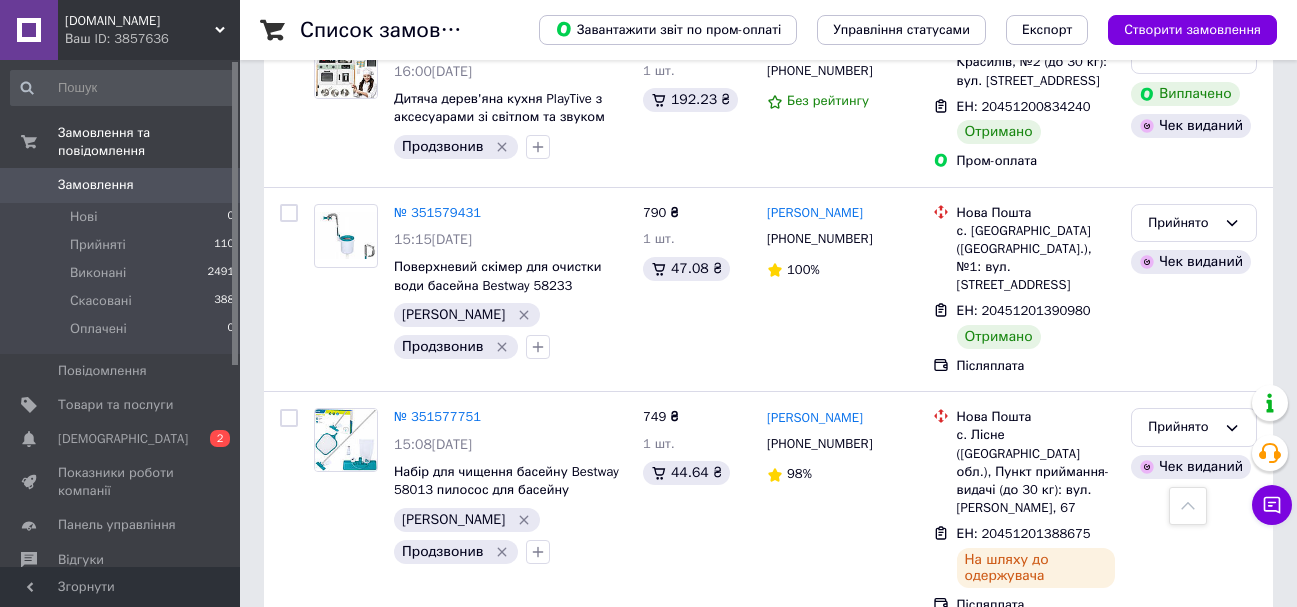 scroll, scrollTop: 16766, scrollLeft: 0, axis: vertical 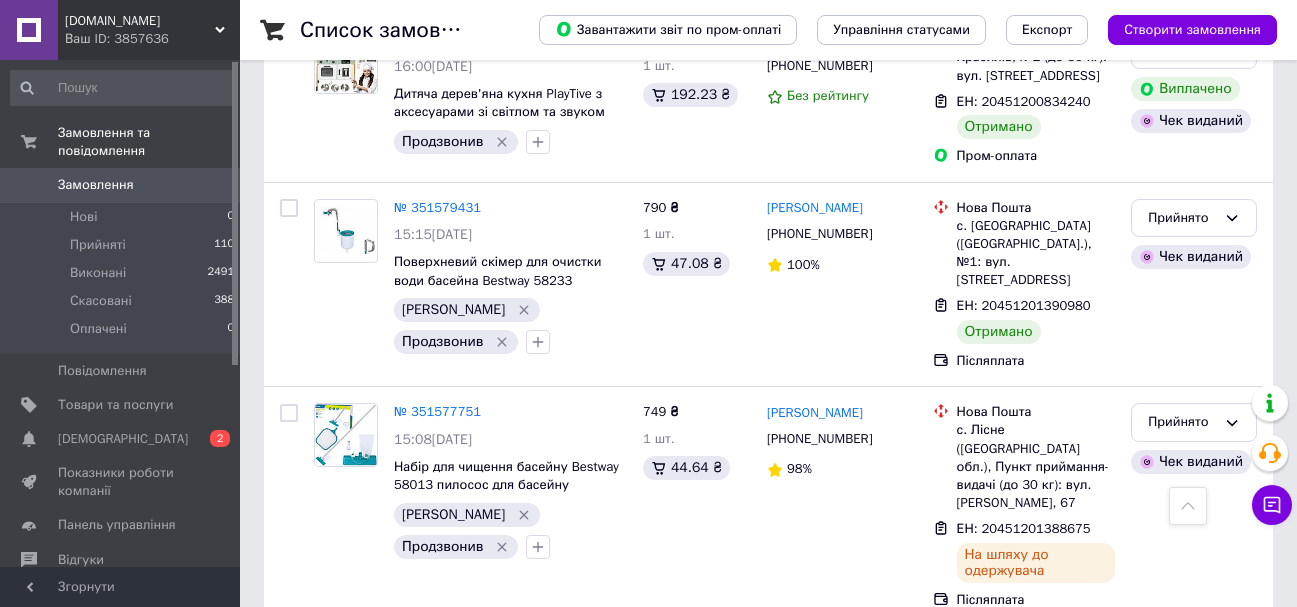 click on "2 товара у замовленні" at bounding box center (464, 1121) 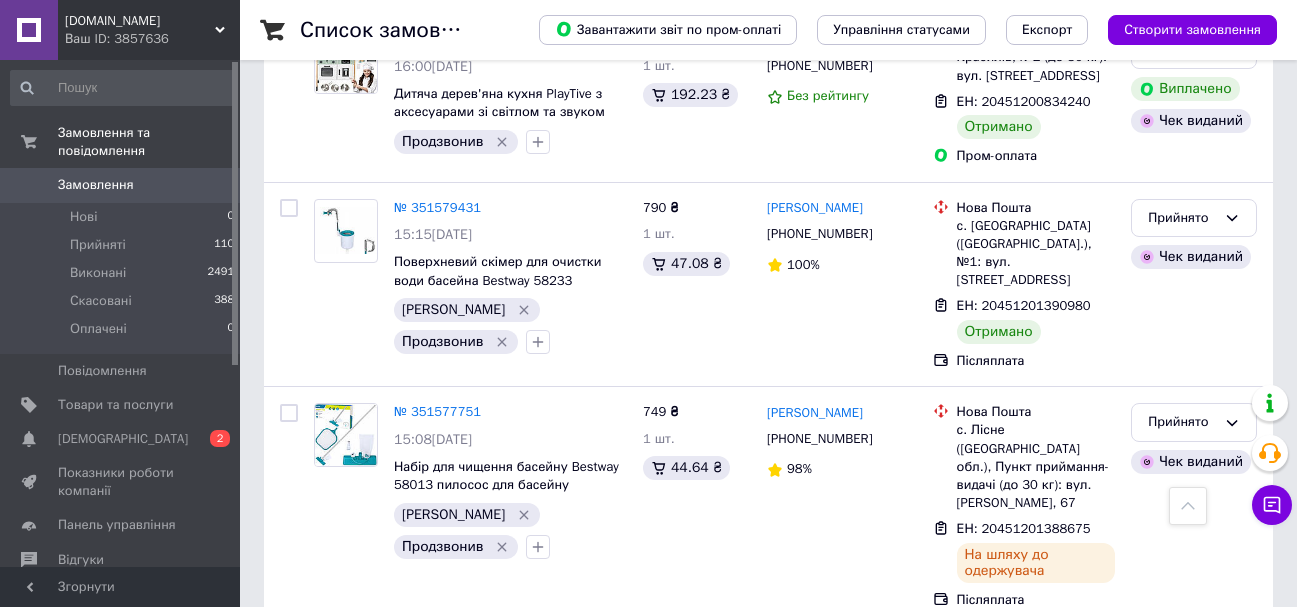 click on "2 товара у замовленні" at bounding box center [464, 1121] 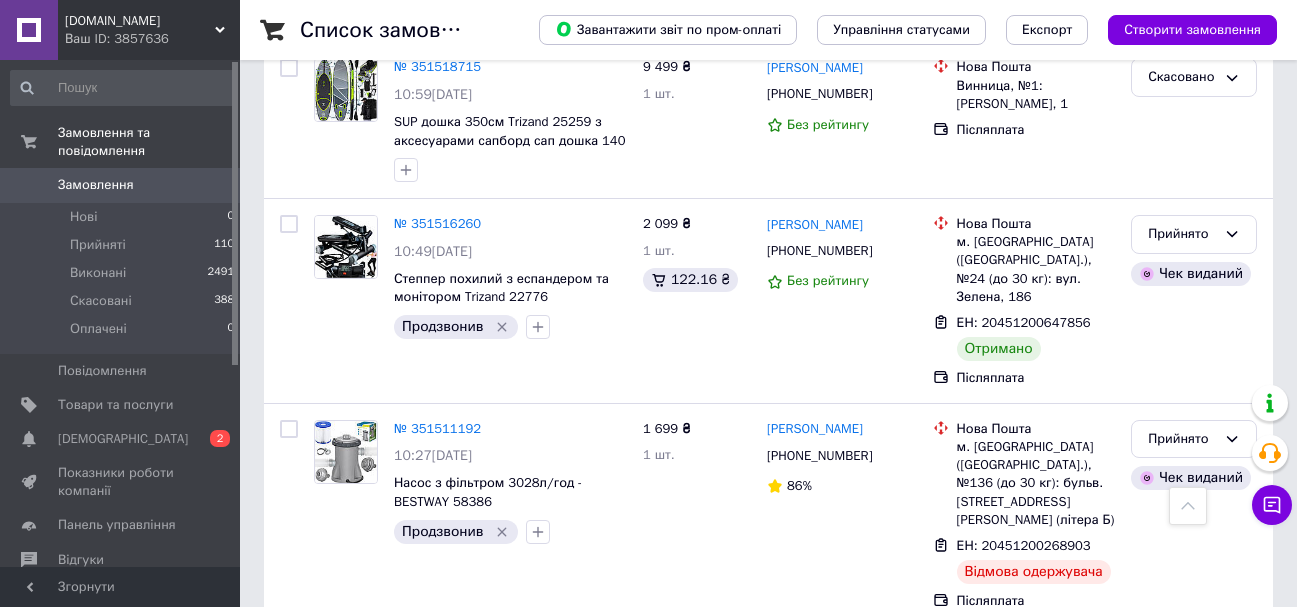 scroll, scrollTop: 19566, scrollLeft: 0, axis: vertical 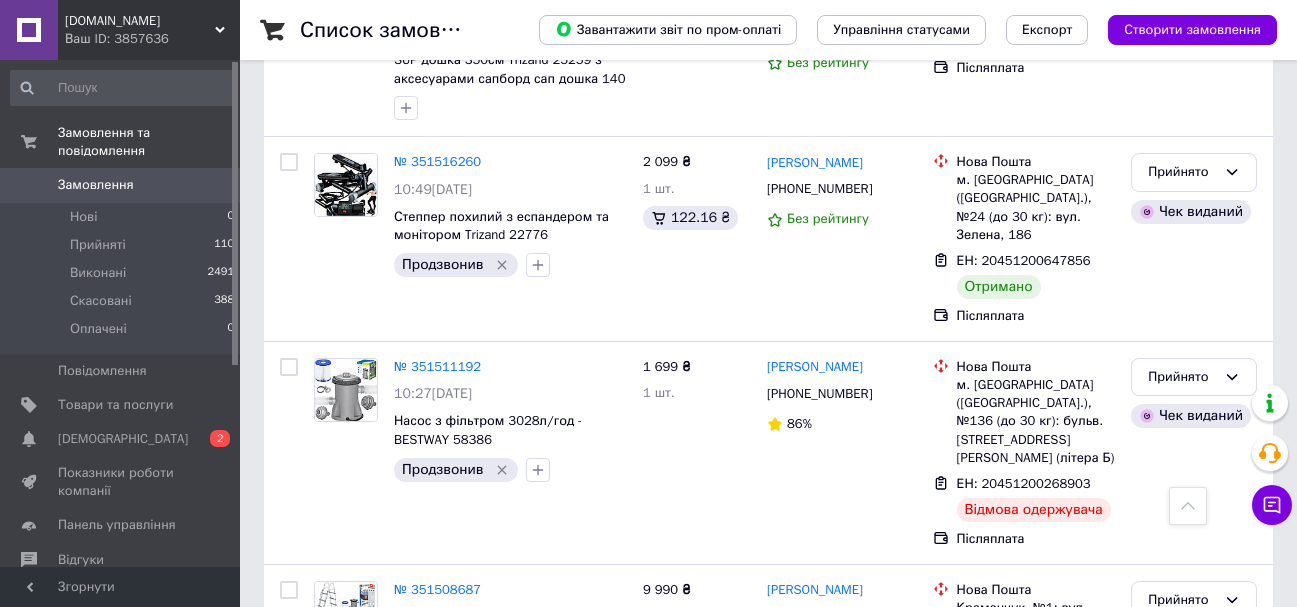 click on "2" at bounding box center (327, 1407) 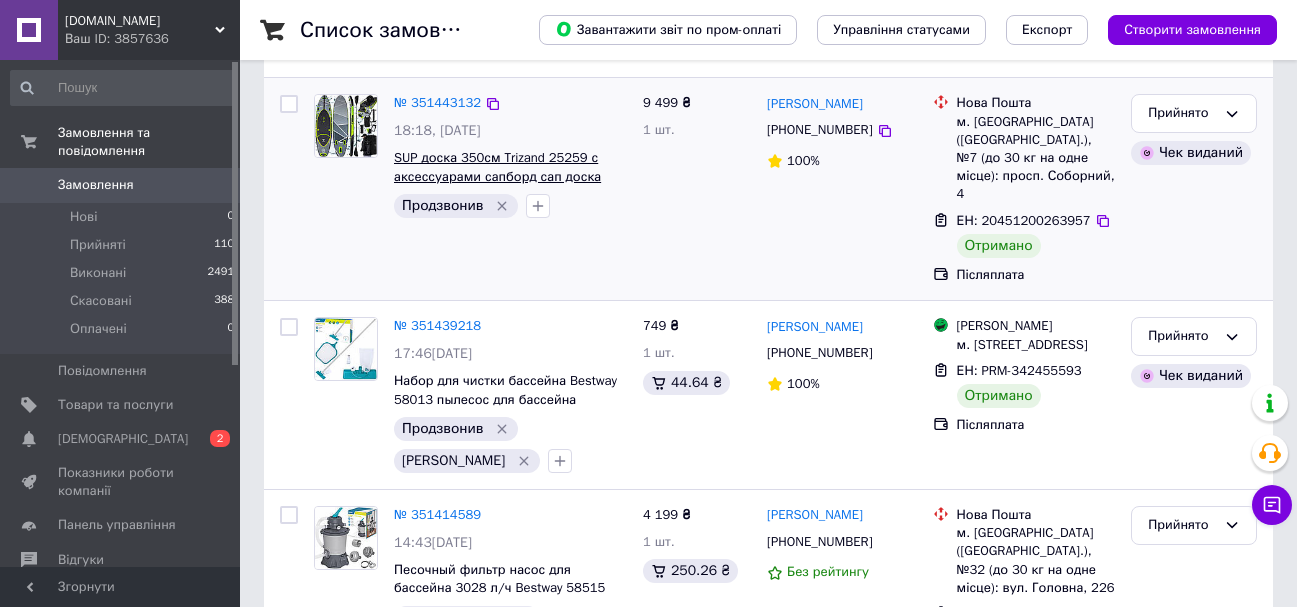 scroll, scrollTop: 400, scrollLeft: 0, axis: vertical 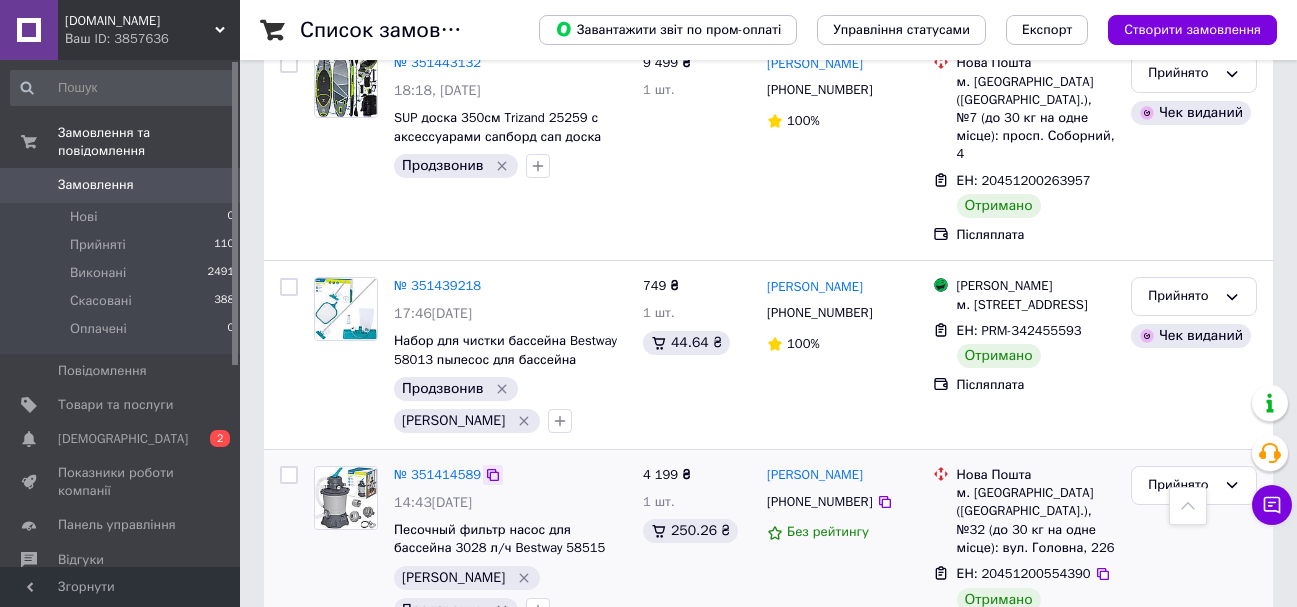 click 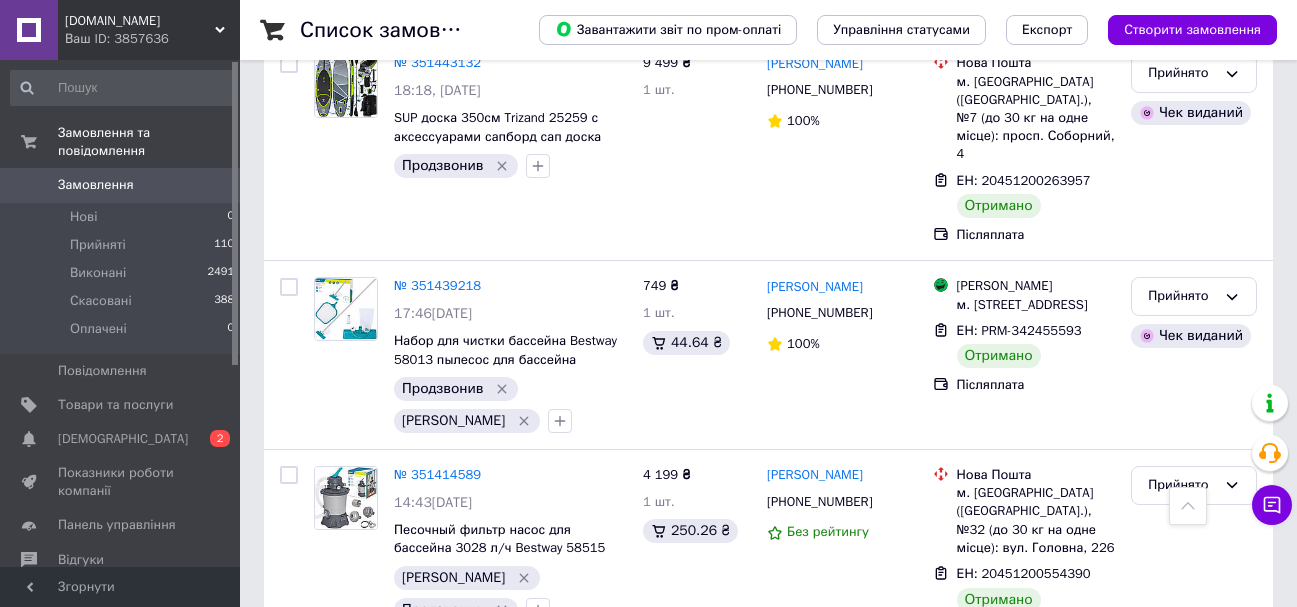 scroll, scrollTop: 0, scrollLeft: 0, axis: both 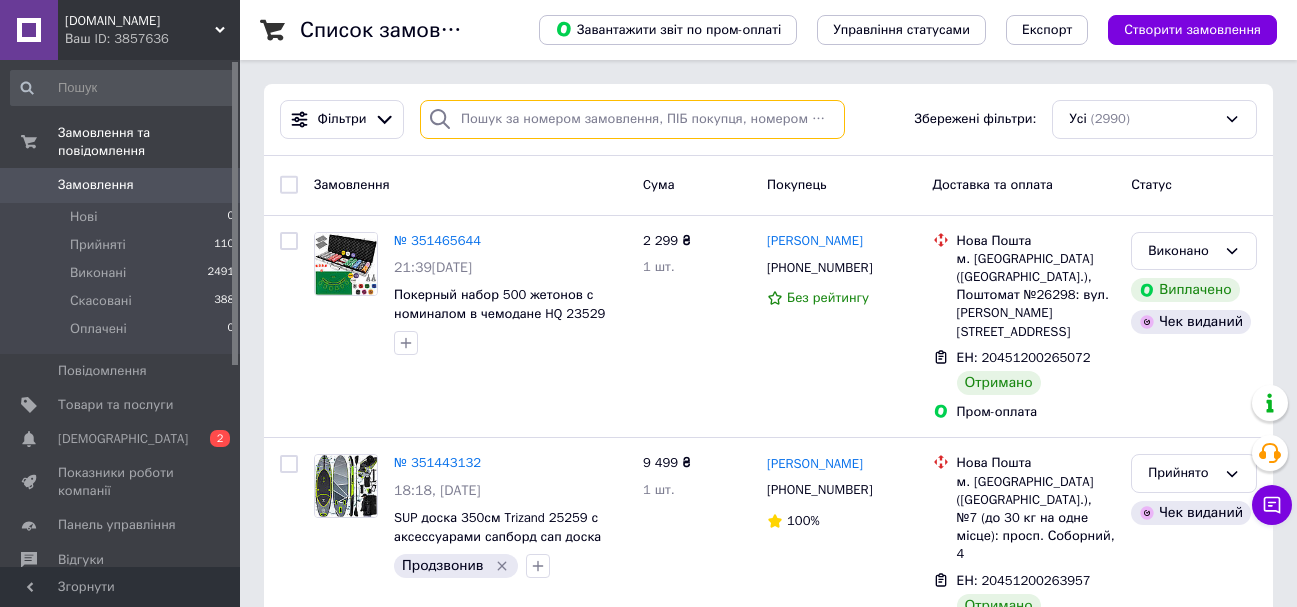 click at bounding box center (632, 119) 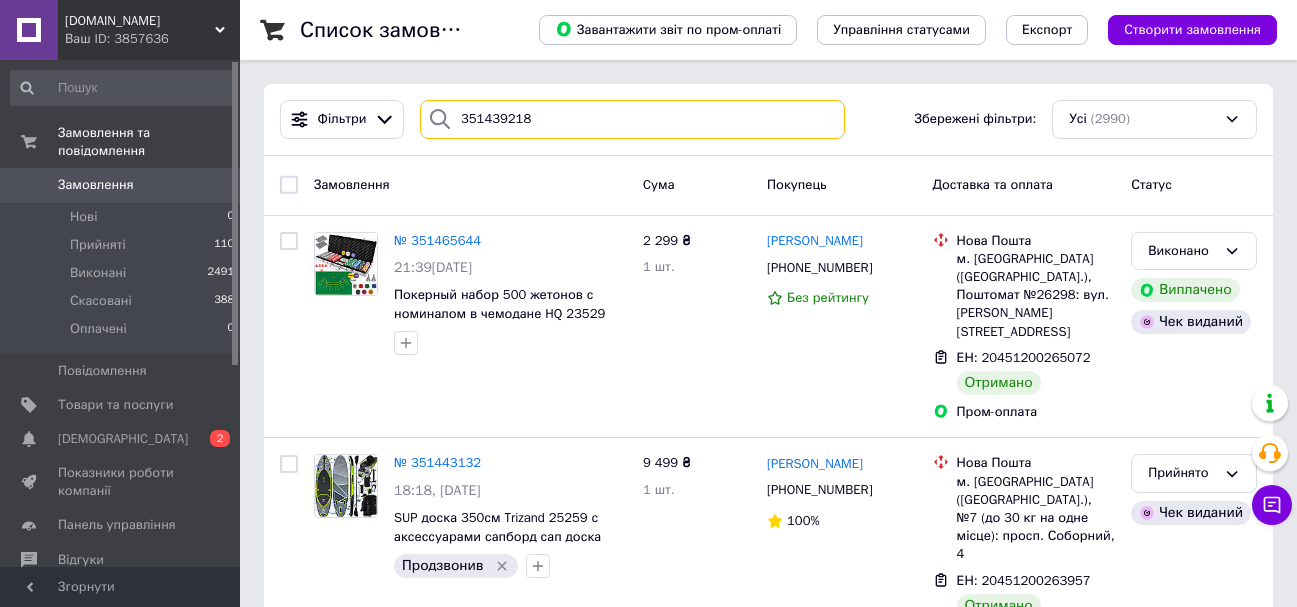 type on "351439218" 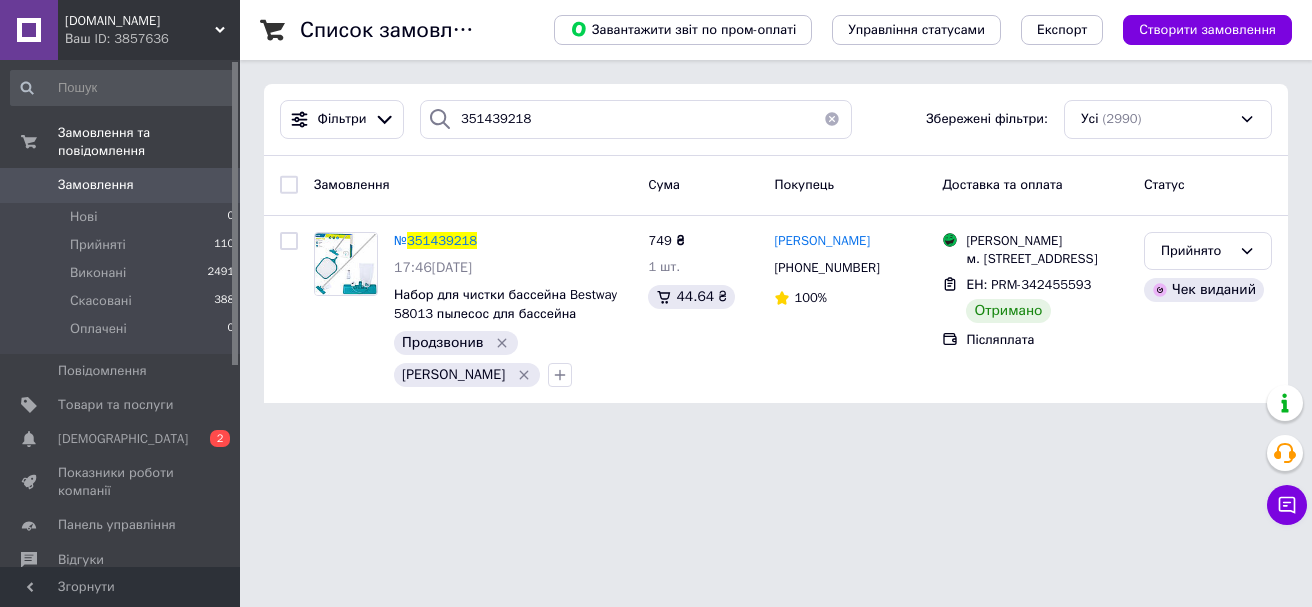 click at bounding box center [832, 119] 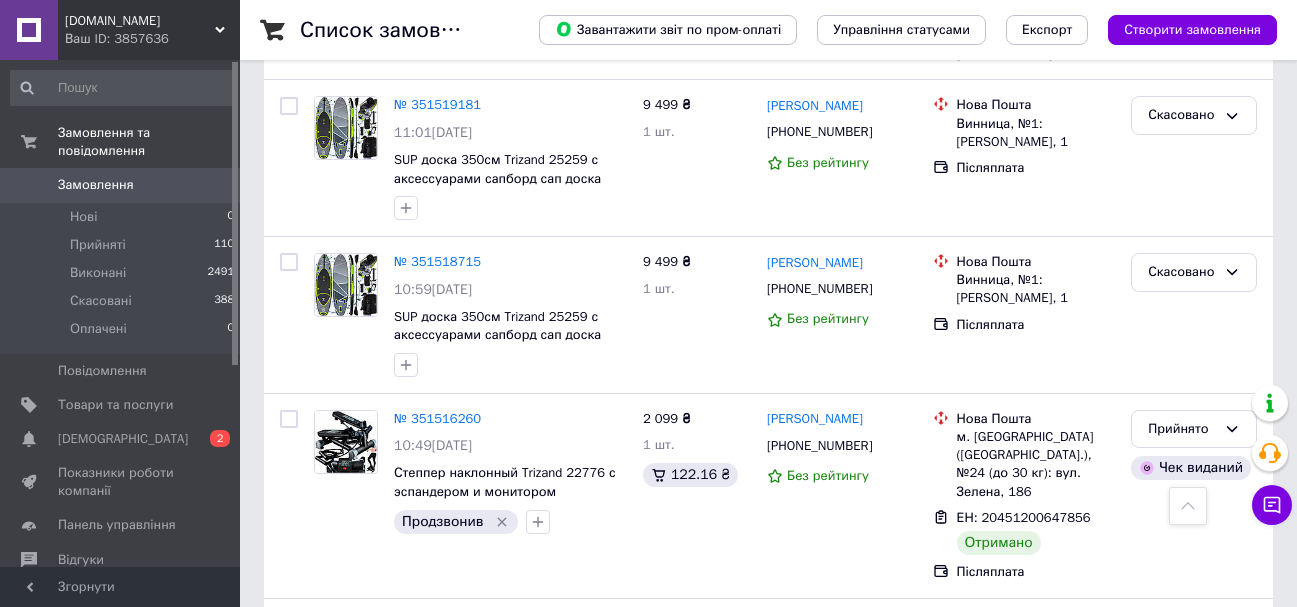 scroll, scrollTop: 19537, scrollLeft: 0, axis: vertical 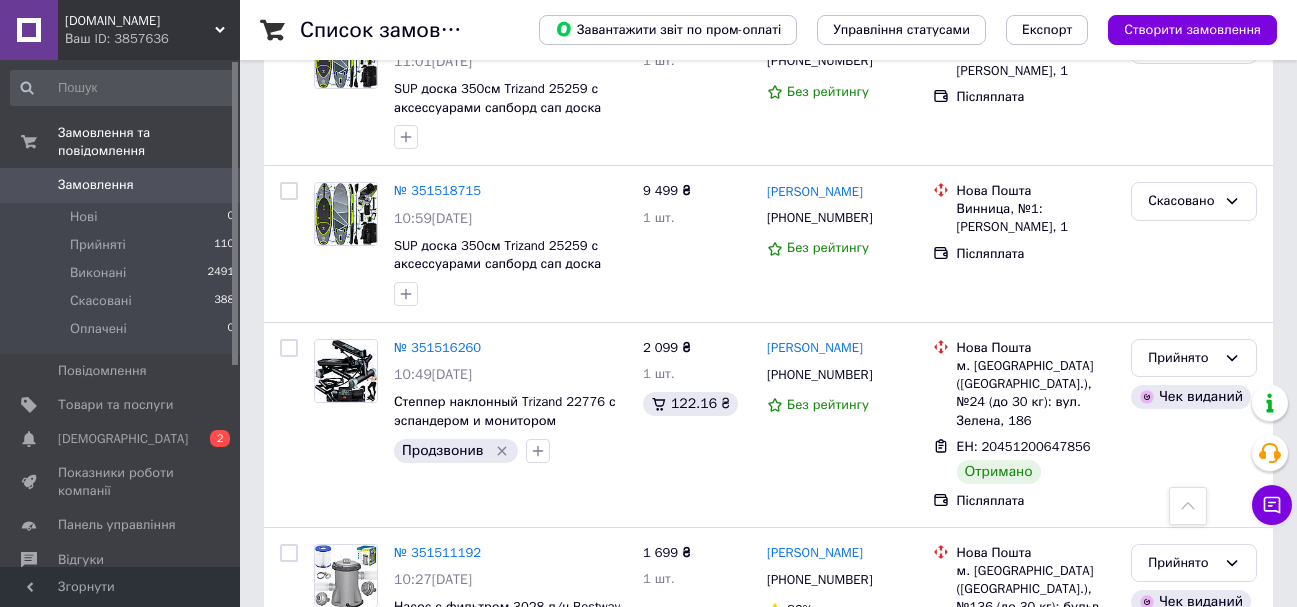 click on "2" at bounding box center [327, 1370] 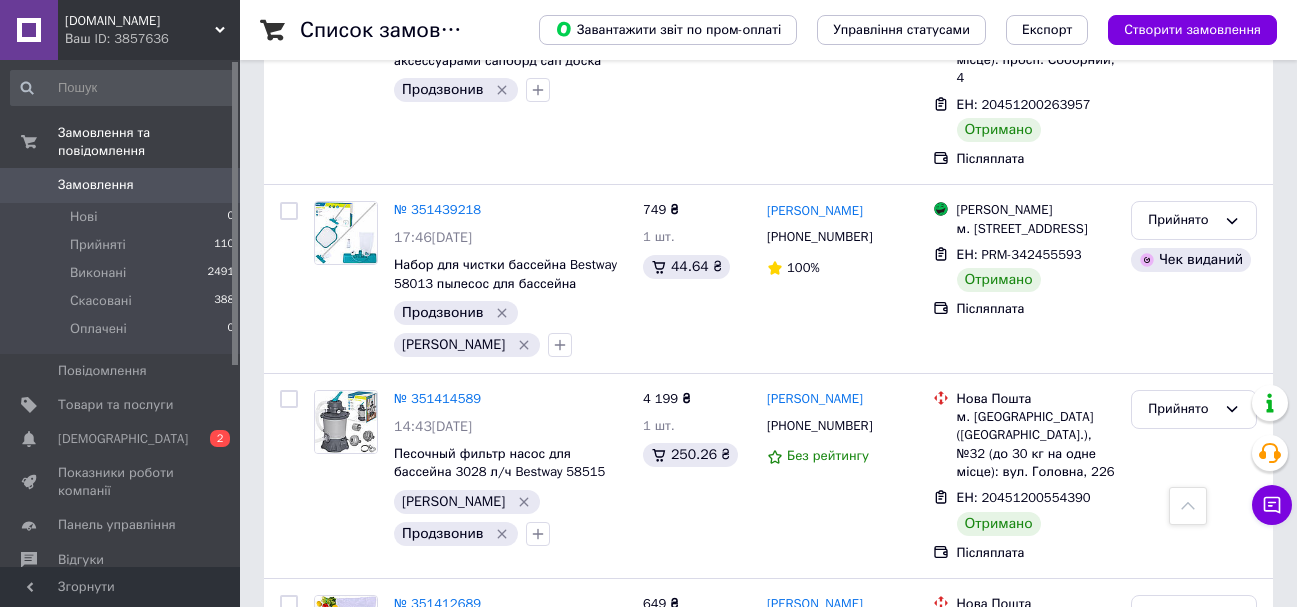 scroll, scrollTop: 400, scrollLeft: 0, axis: vertical 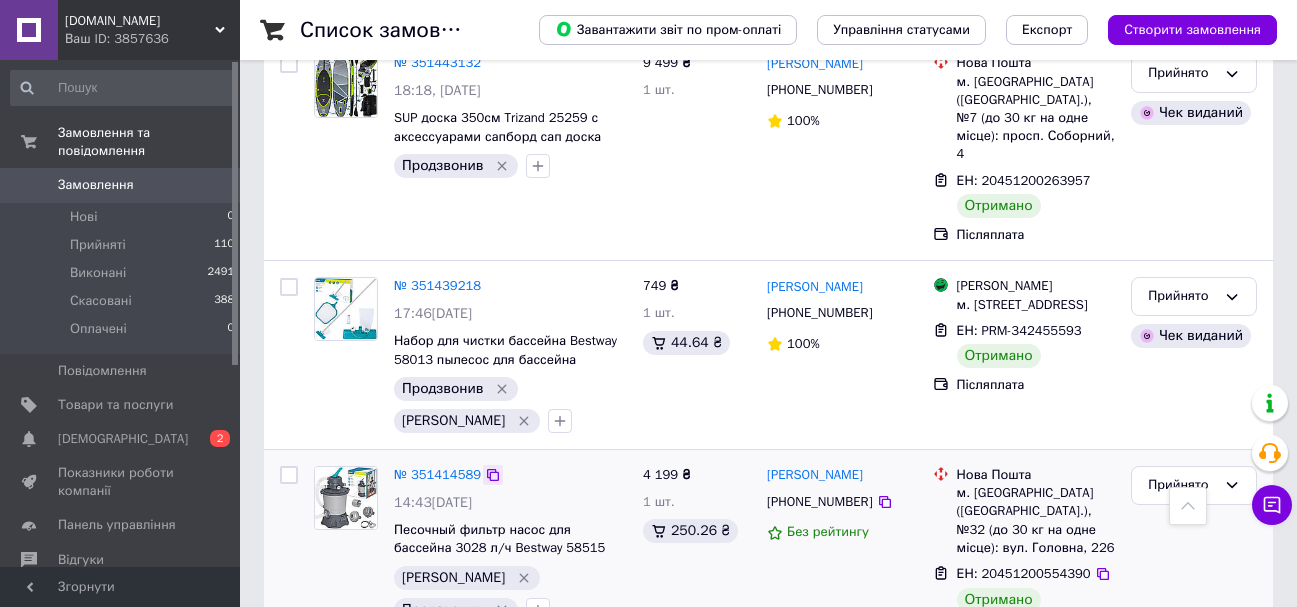 click 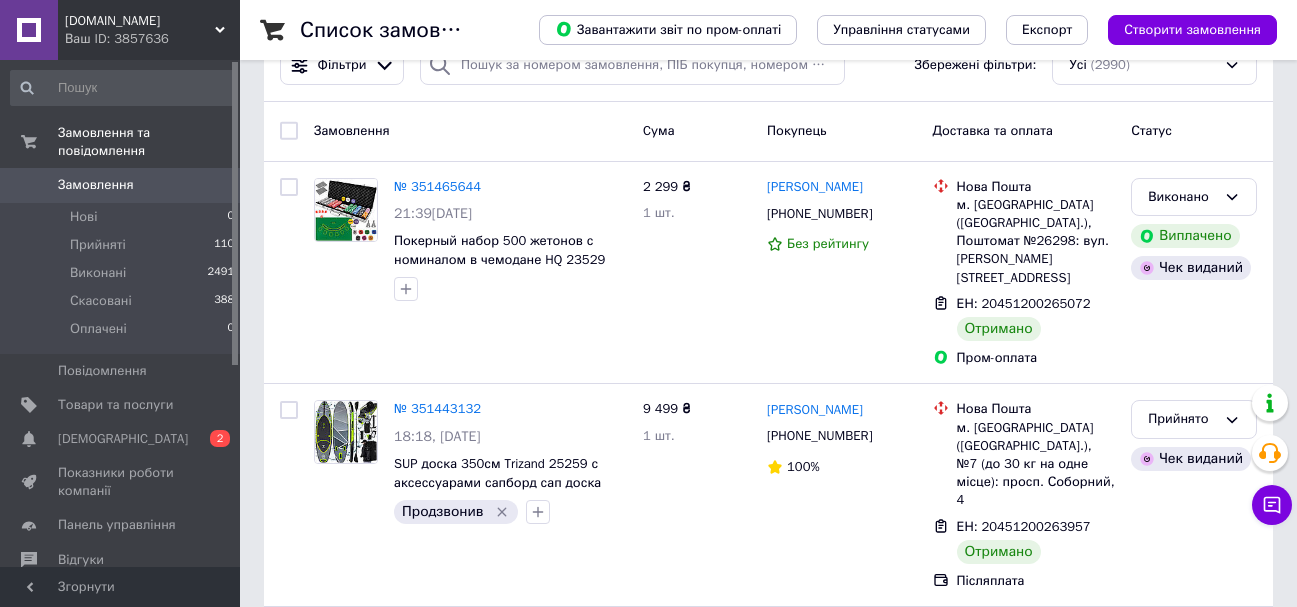 scroll, scrollTop: 0, scrollLeft: 0, axis: both 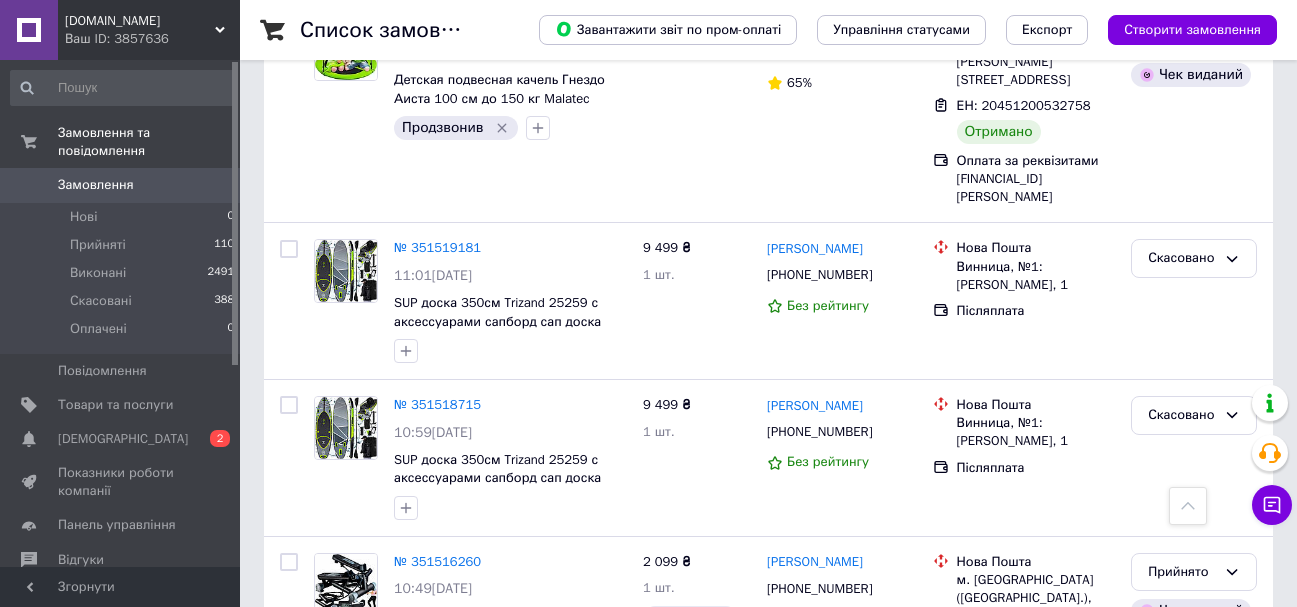click 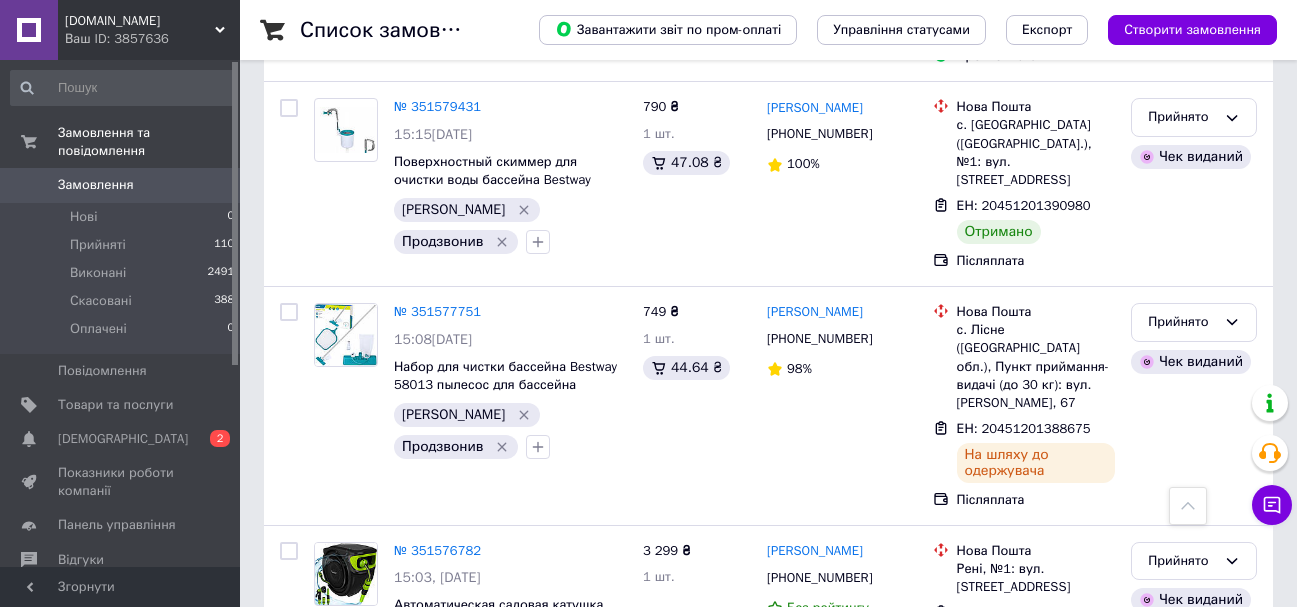 scroll, scrollTop: 16323, scrollLeft: 0, axis: vertical 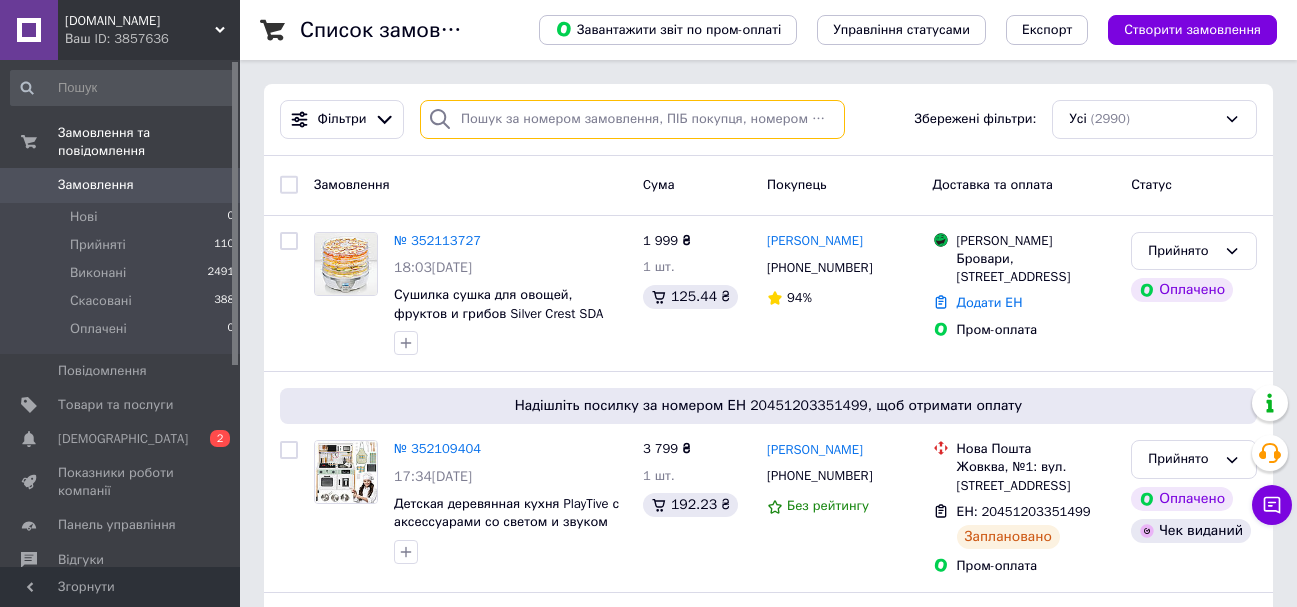 click at bounding box center [632, 119] 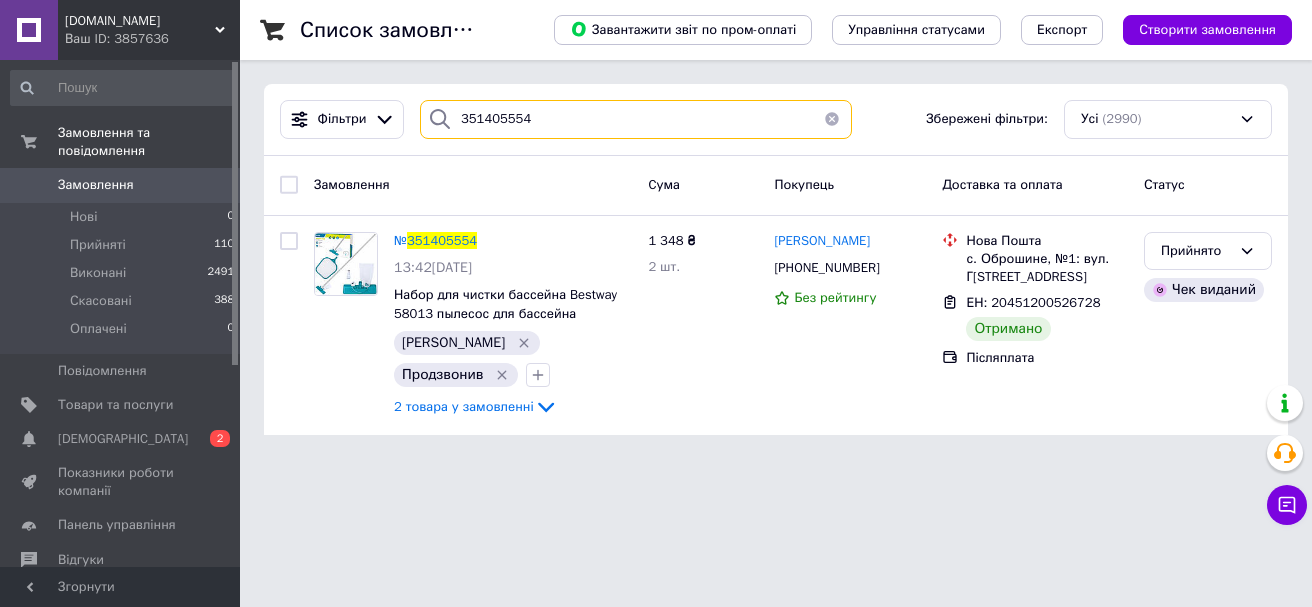 type on "351405554" 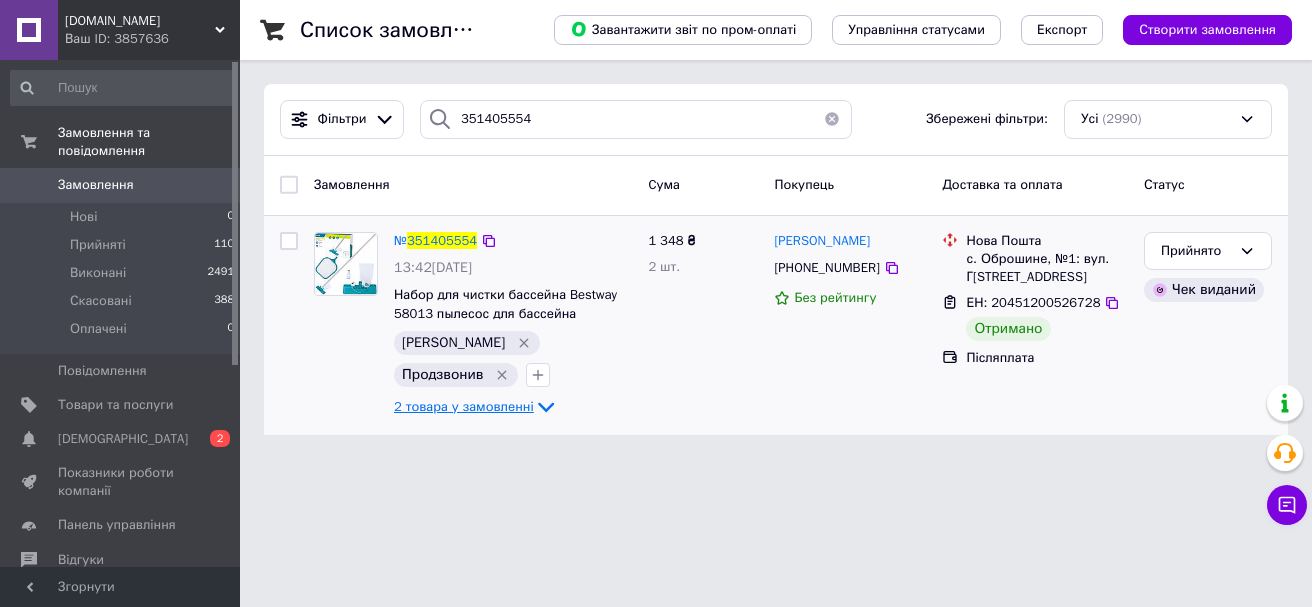 click 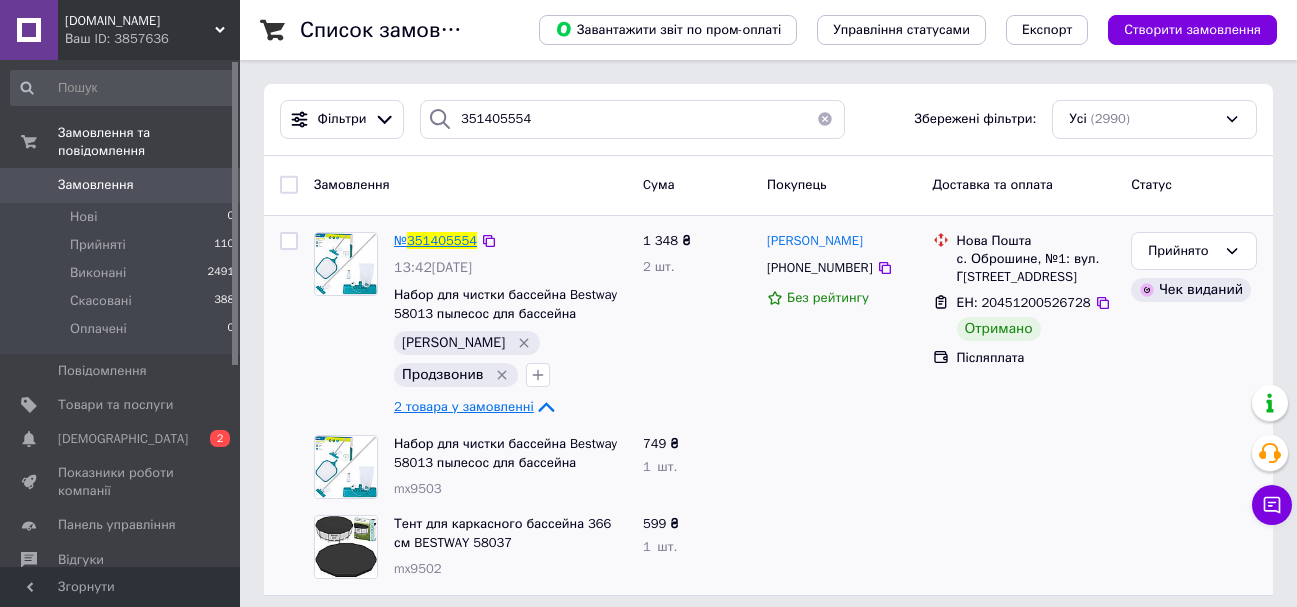 click on "351405554" at bounding box center (442, 240) 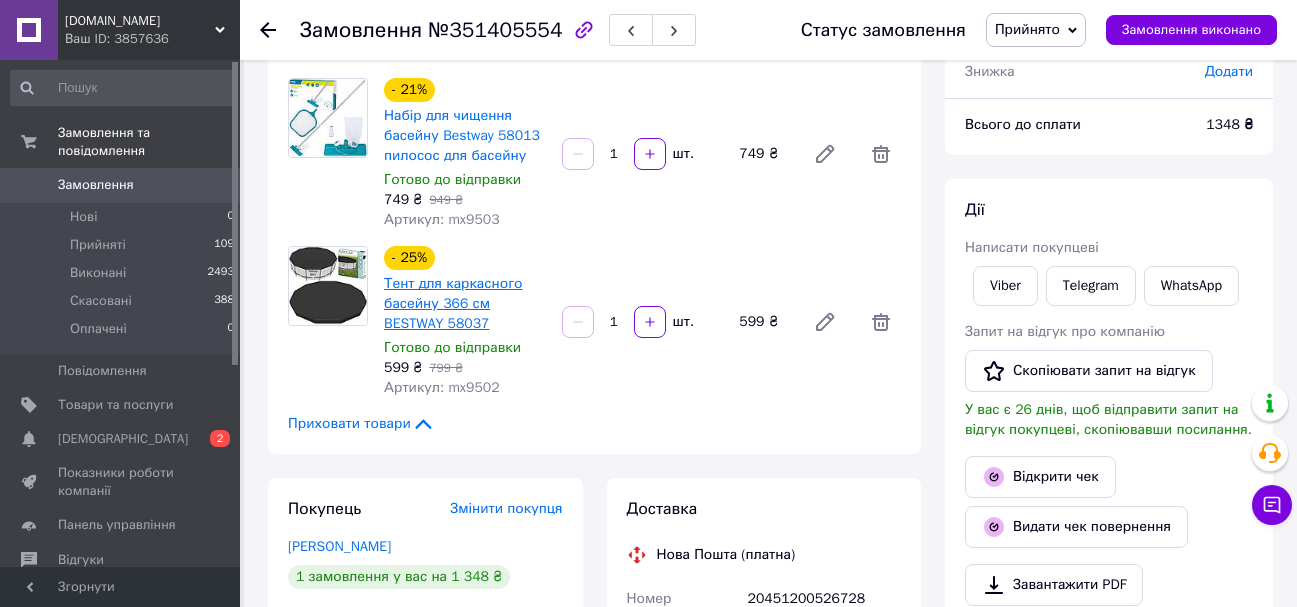 scroll, scrollTop: 100, scrollLeft: 0, axis: vertical 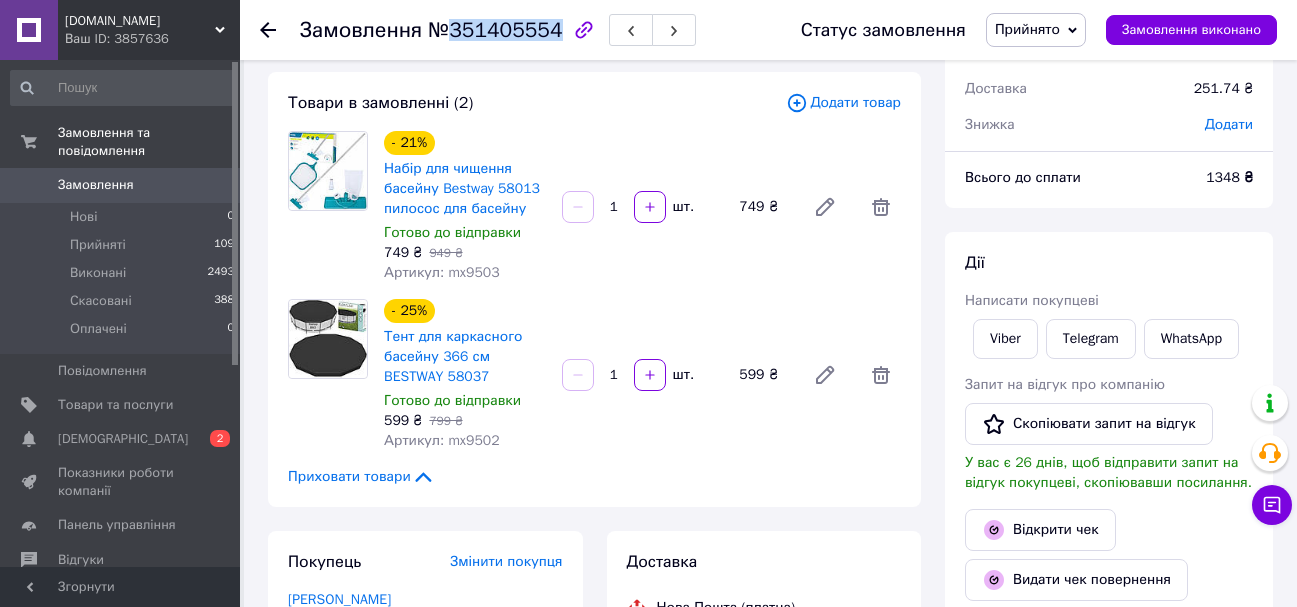 drag, startPoint x: 449, startPoint y: 29, endPoint x: 547, endPoint y: 35, distance: 98.1835 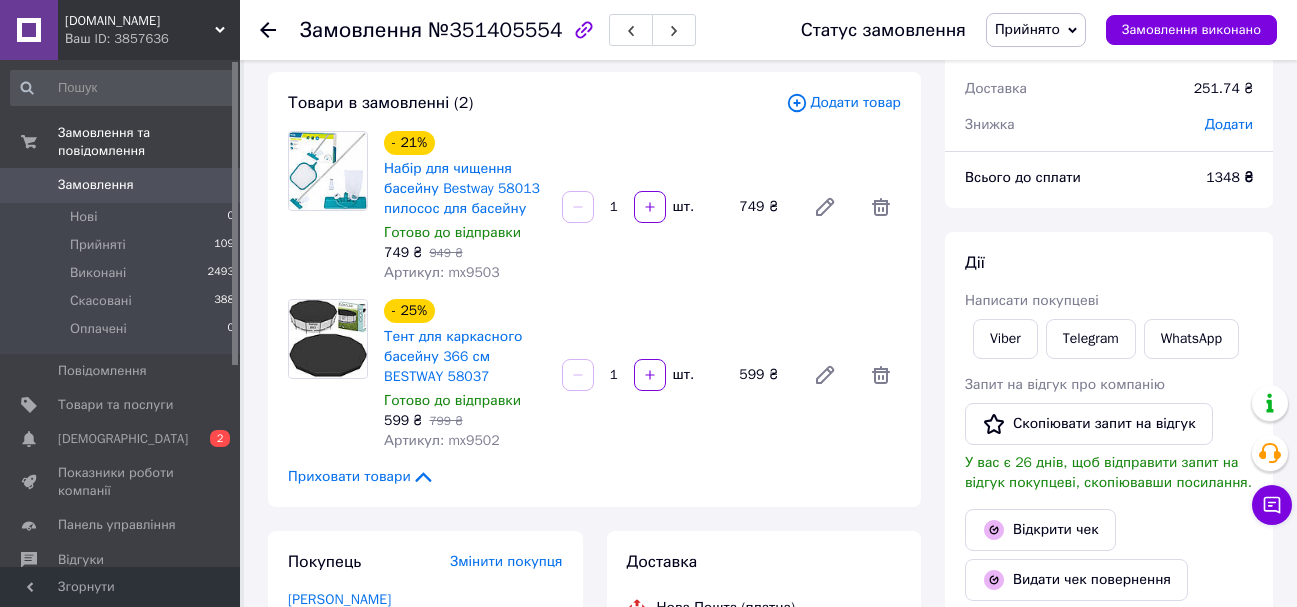click 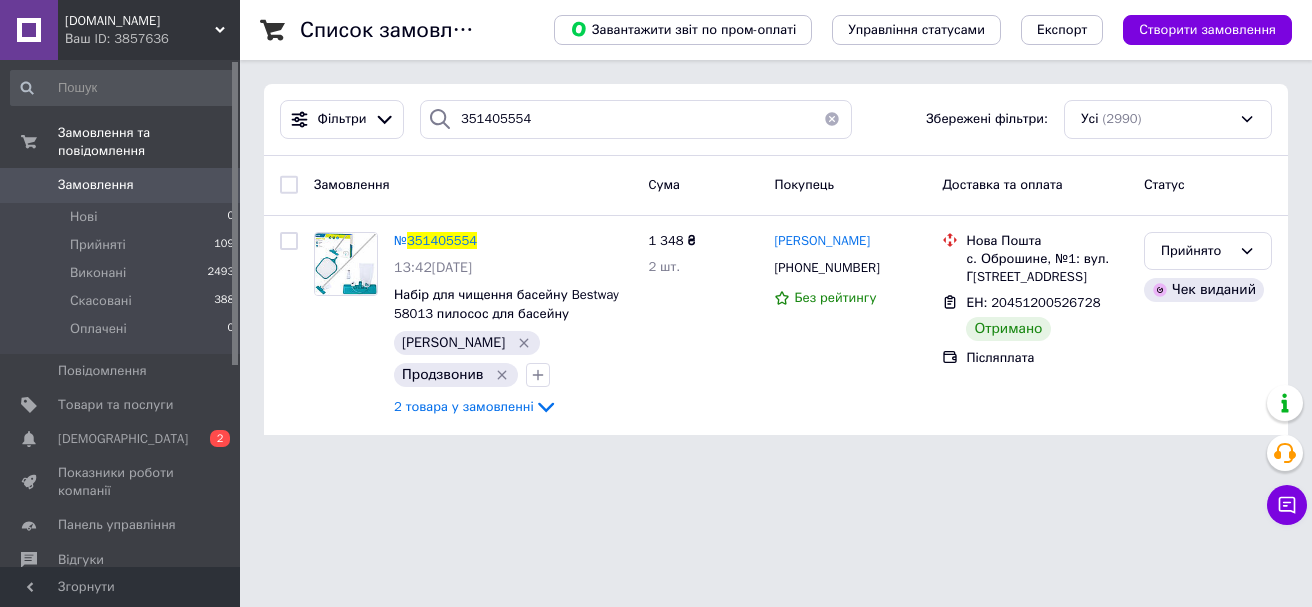 click at bounding box center (832, 119) 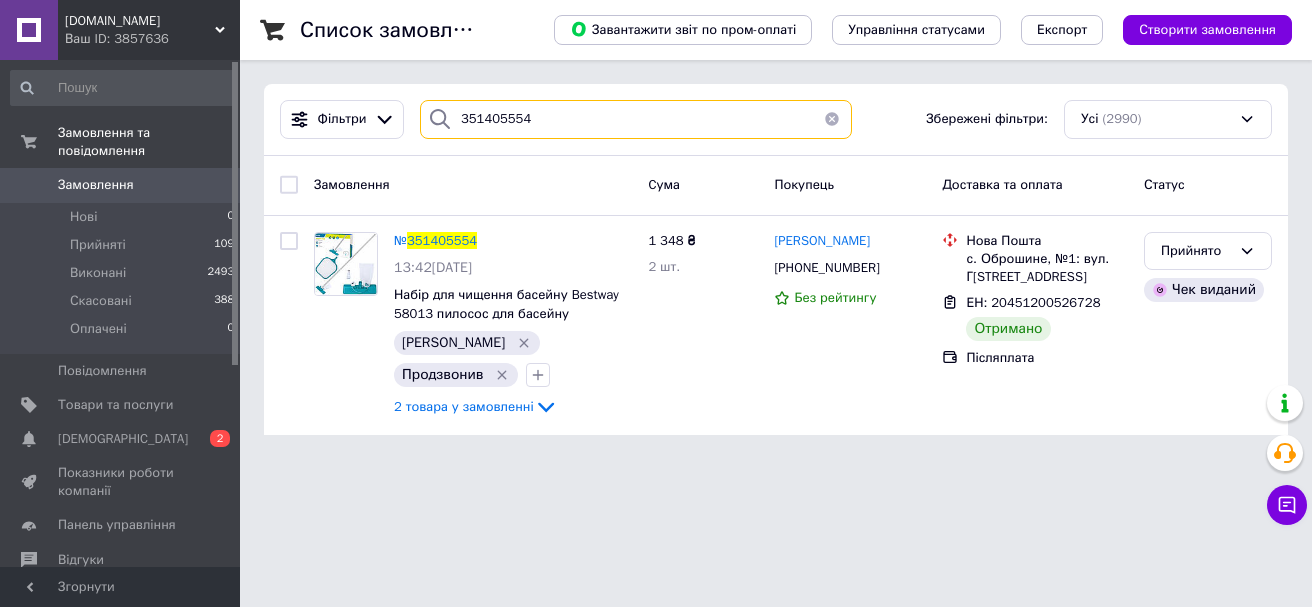 type 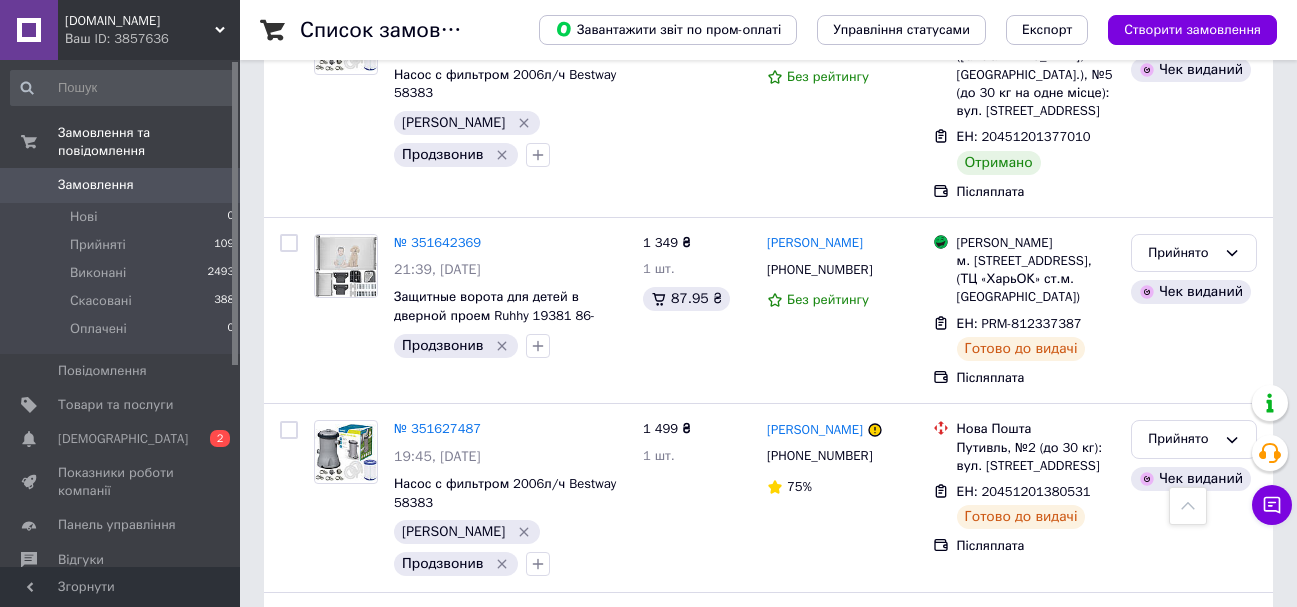 scroll, scrollTop: 14807, scrollLeft: 0, axis: vertical 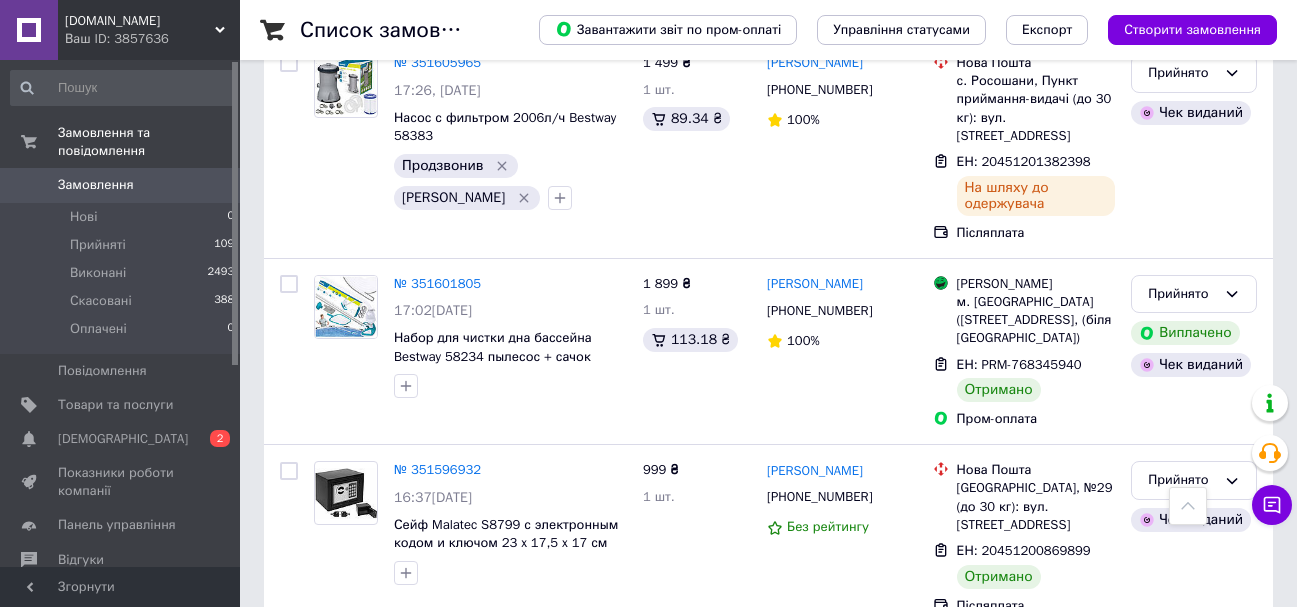 click 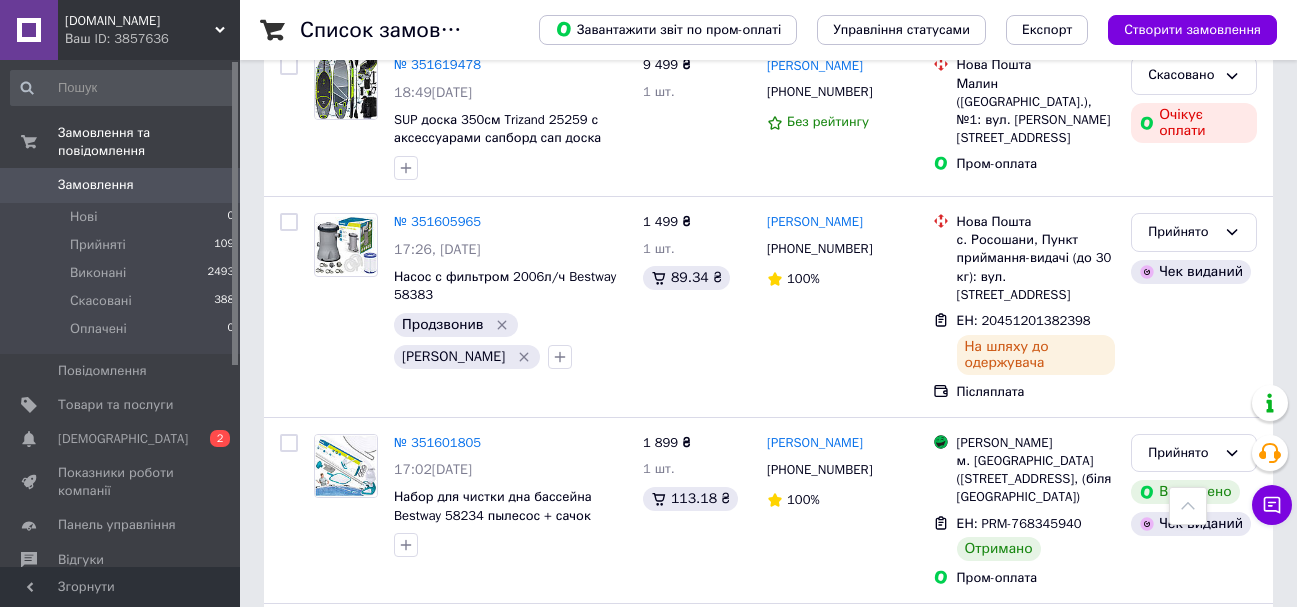 scroll, scrollTop: 15507, scrollLeft: 0, axis: vertical 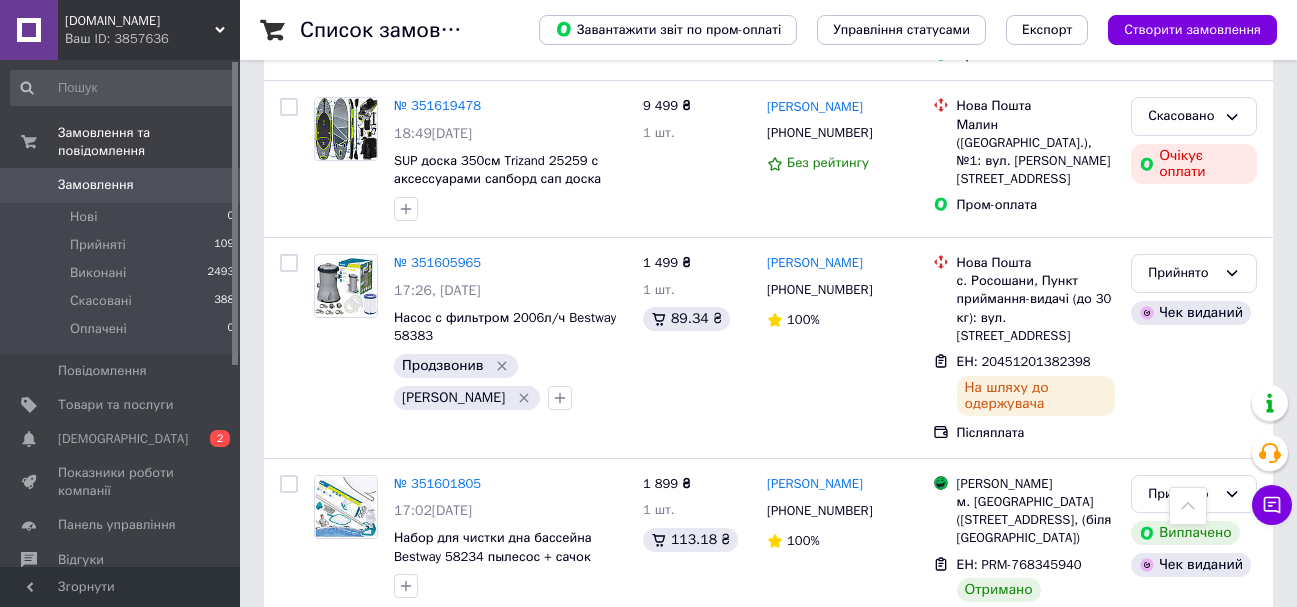 click 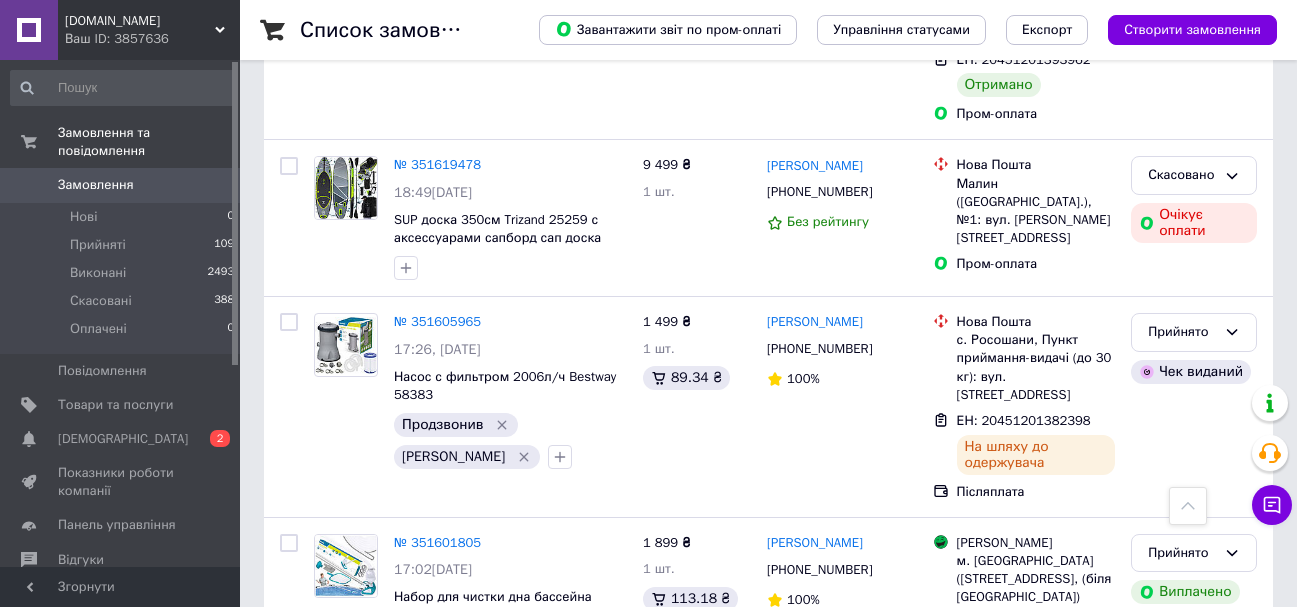 scroll, scrollTop: 15407, scrollLeft: 0, axis: vertical 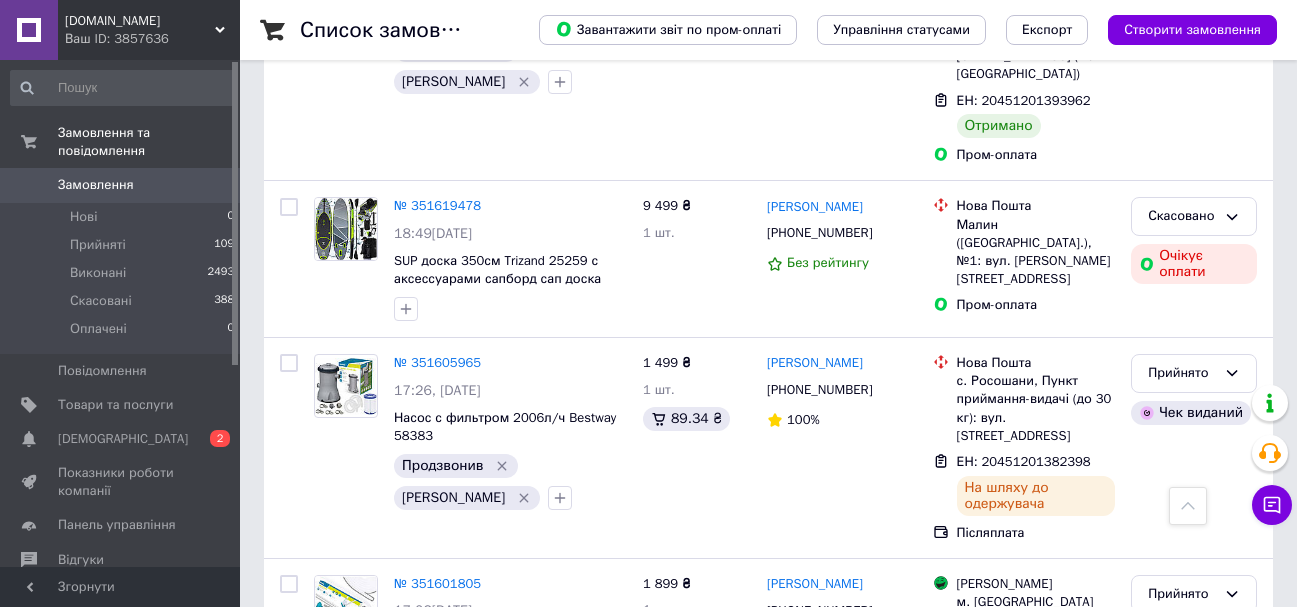 click 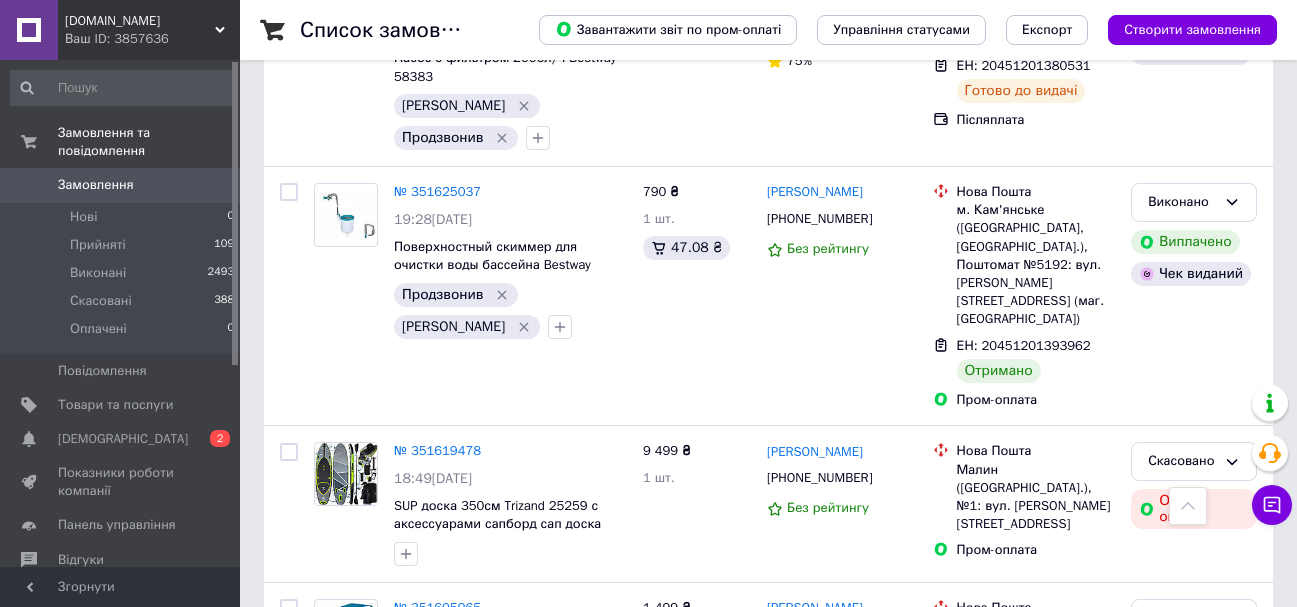 scroll, scrollTop: 15107, scrollLeft: 0, axis: vertical 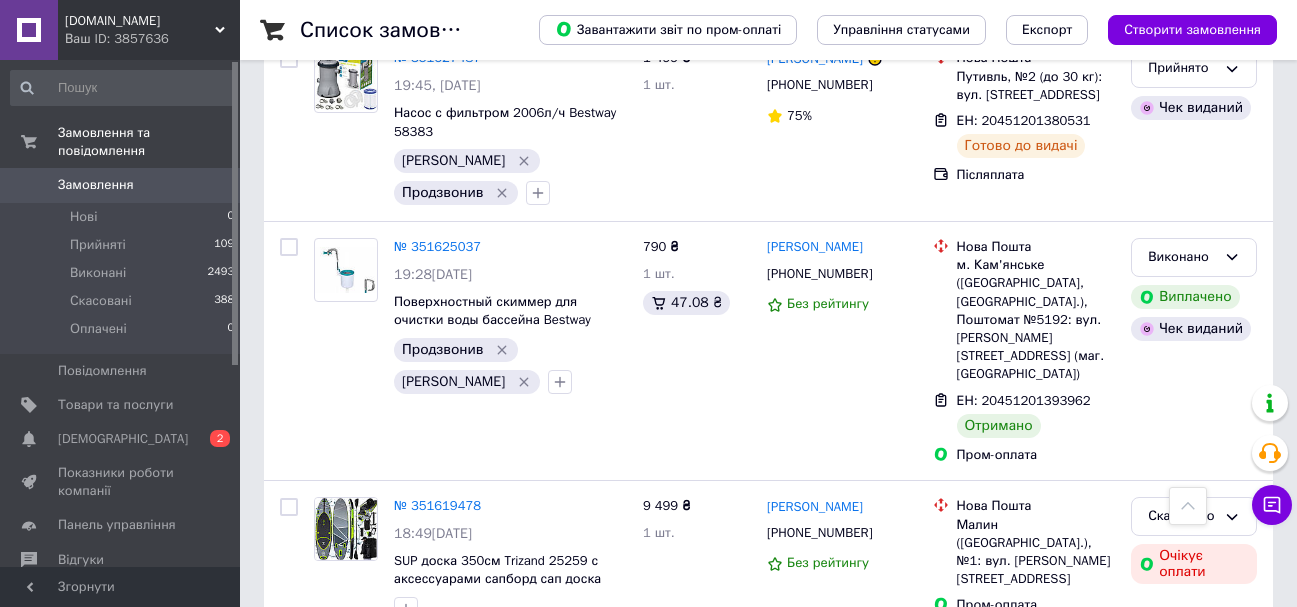 click 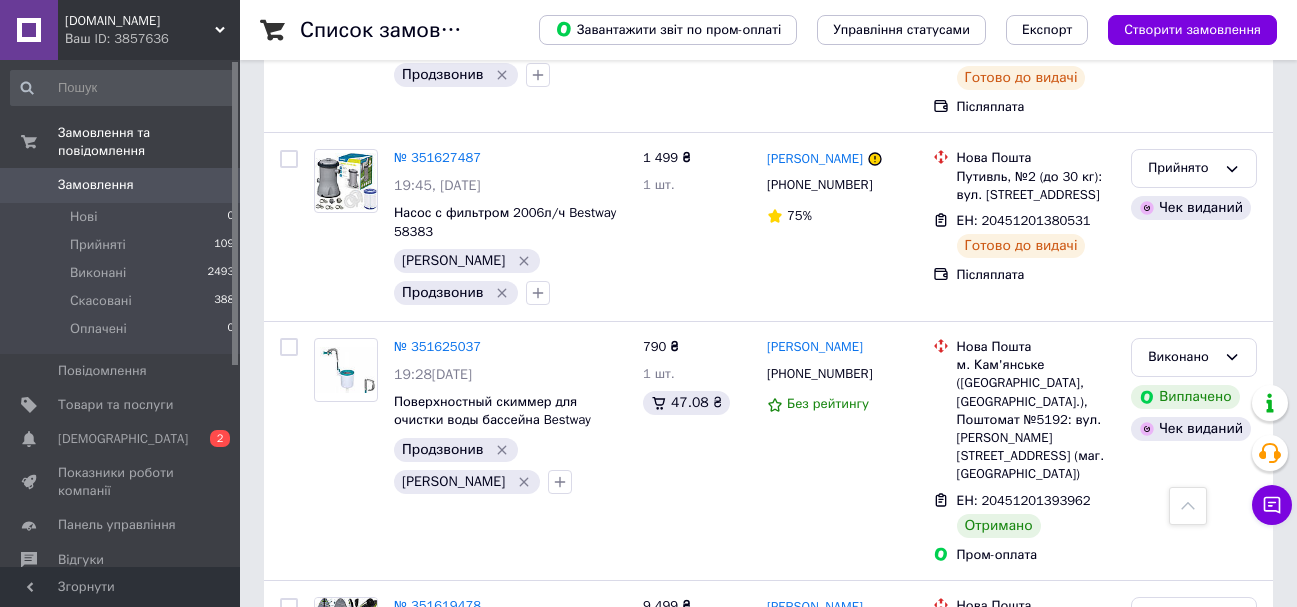 scroll, scrollTop: 14907, scrollLeft: 0, axis: vertical 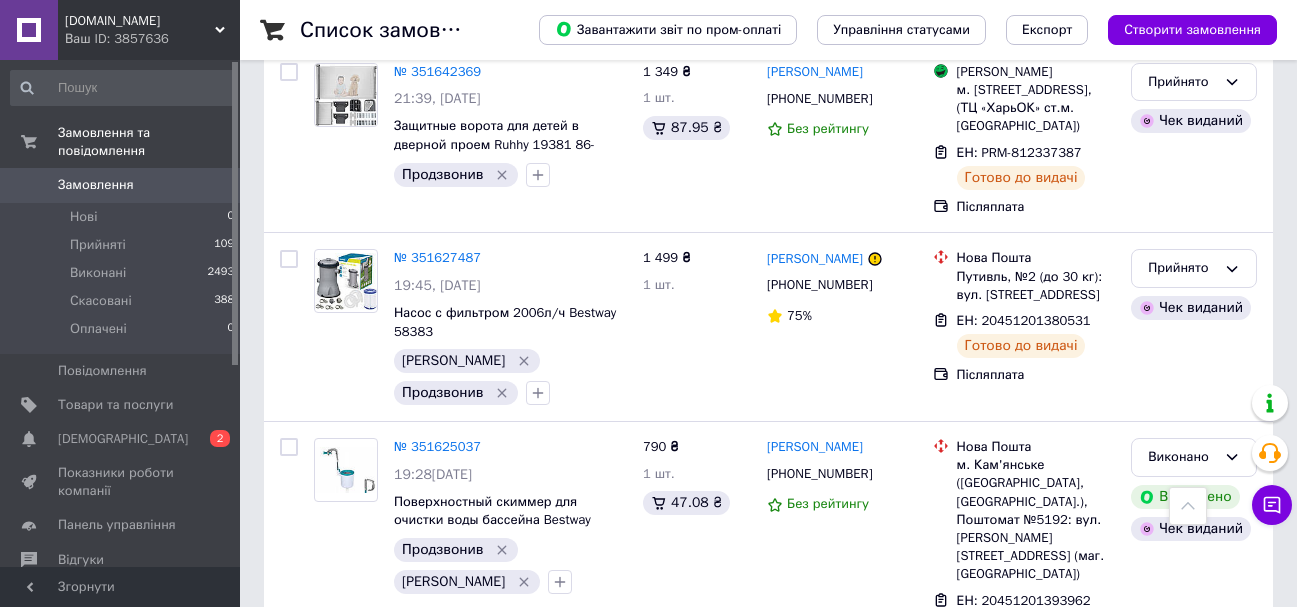 click 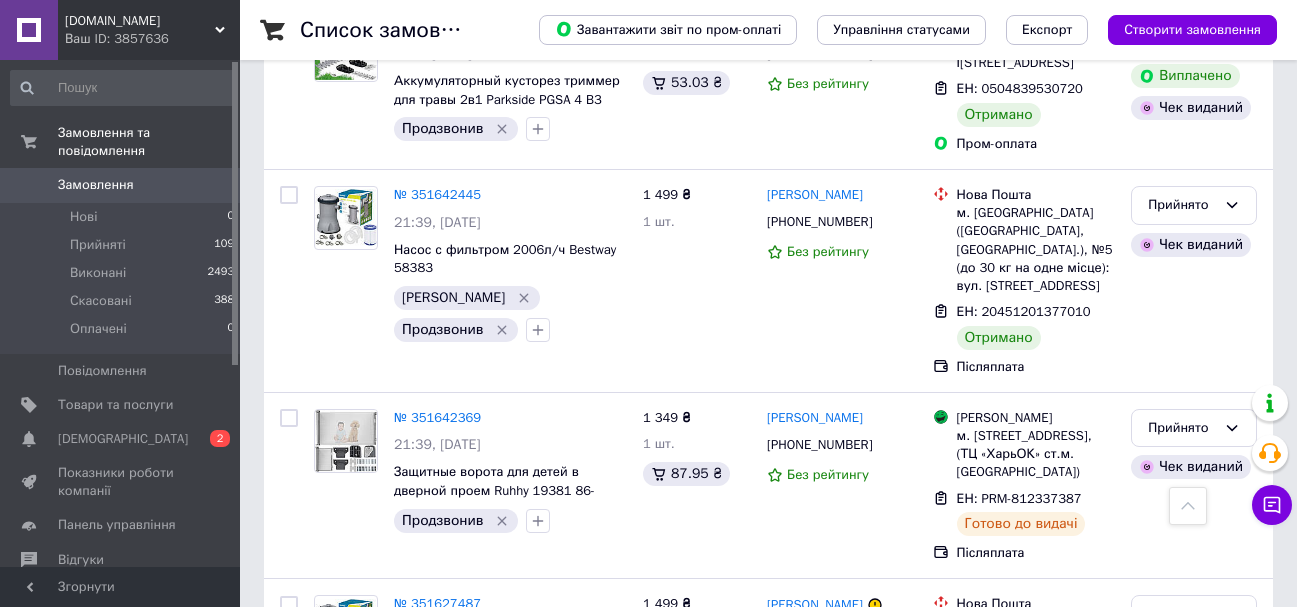 scroll, scrollTop: 14507, scrollLeft: 0, axis: vertical 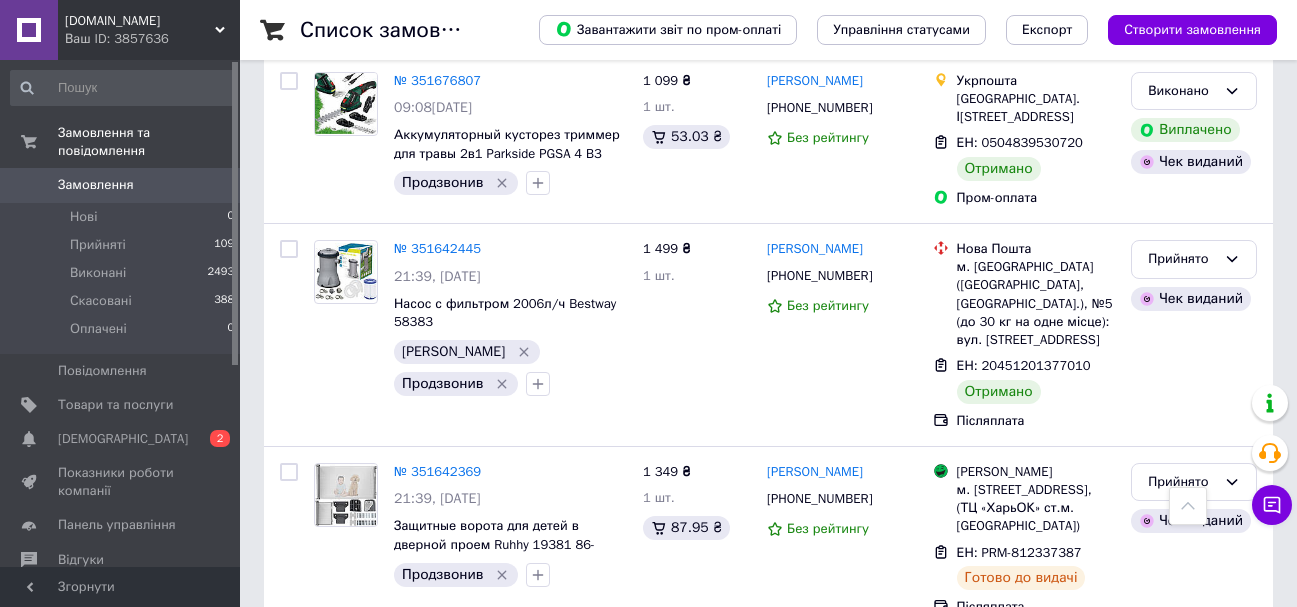 click 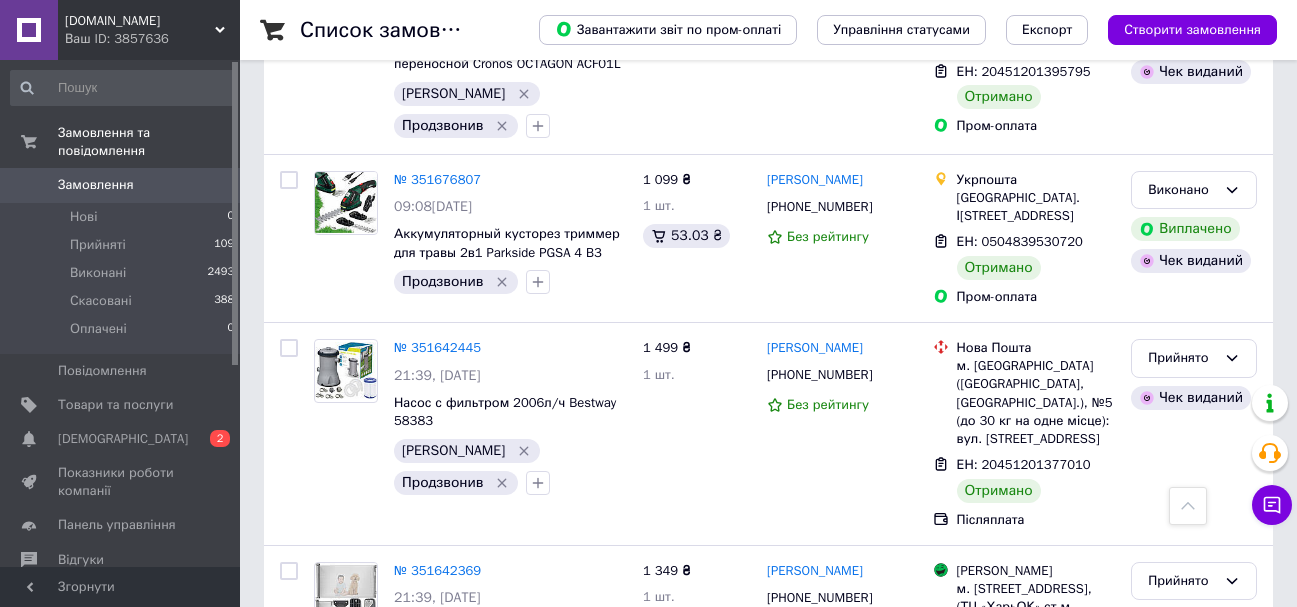 scroll, scrollTop: 14407, scrollLeft: 0, axis: vertical 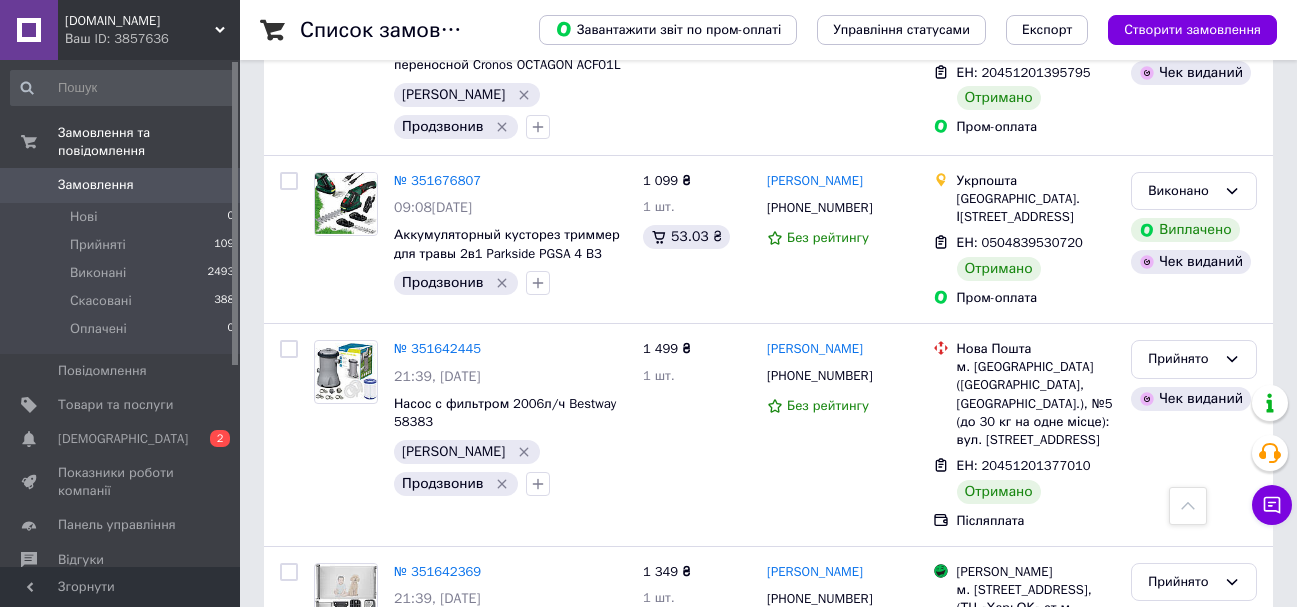 click 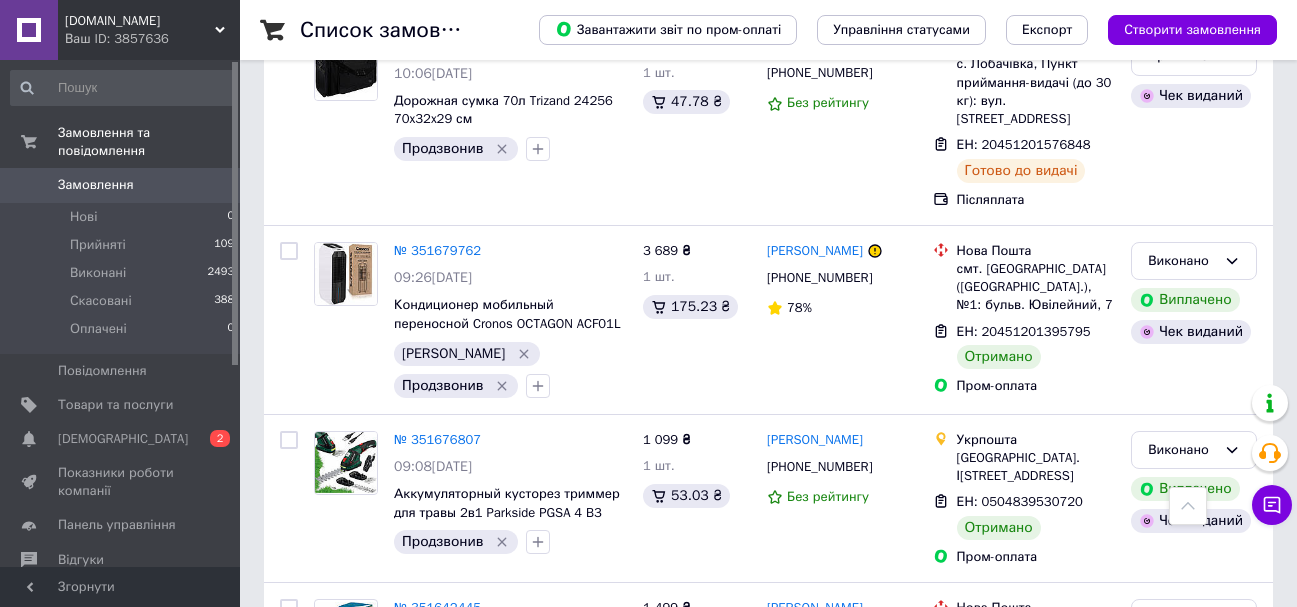 scroll, scrollTop: 14107, scrollLeft: 0, axis: vertical 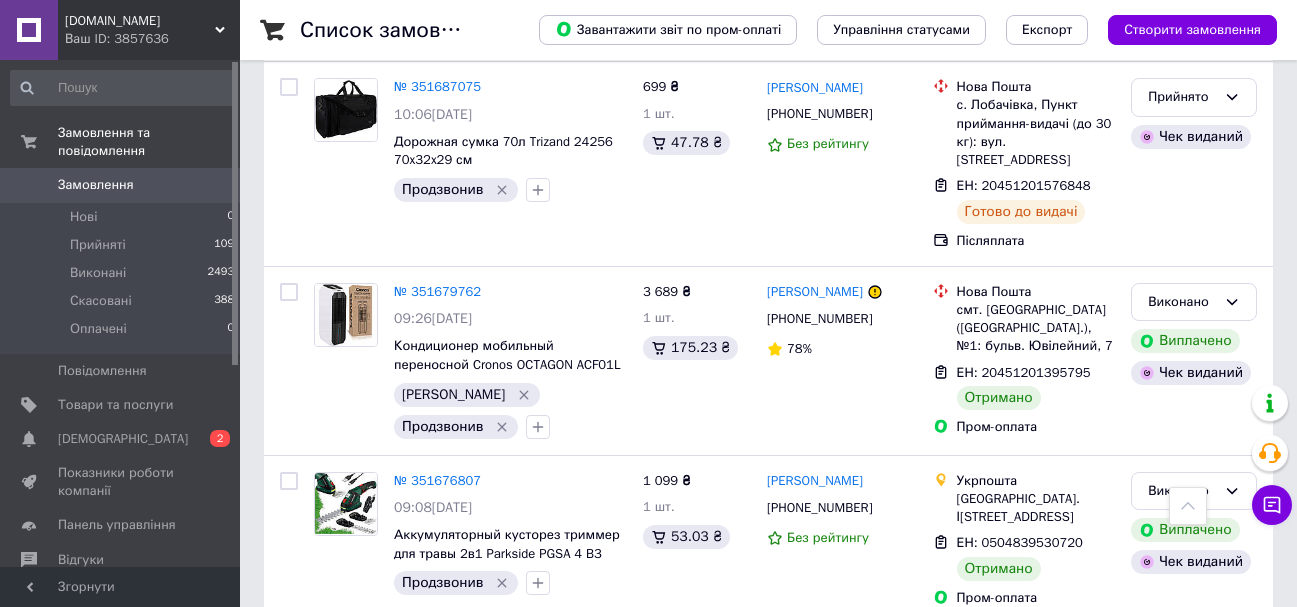 click 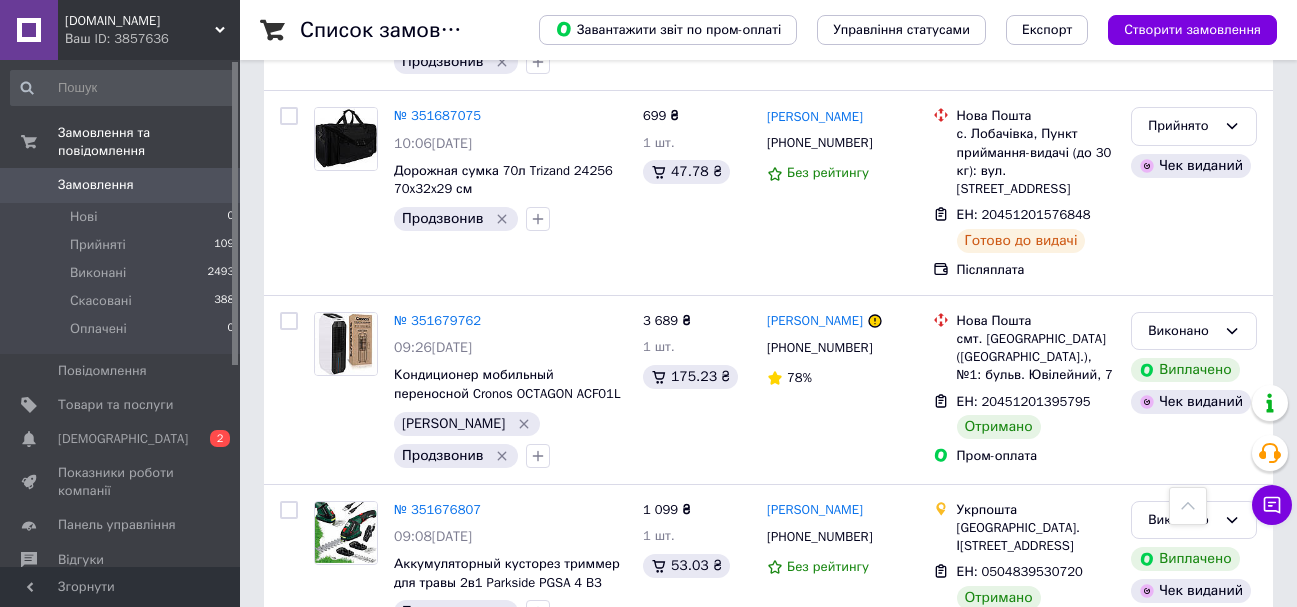 scroll, scrollTop: 14007, scrollLeft: 0, axis: vertical 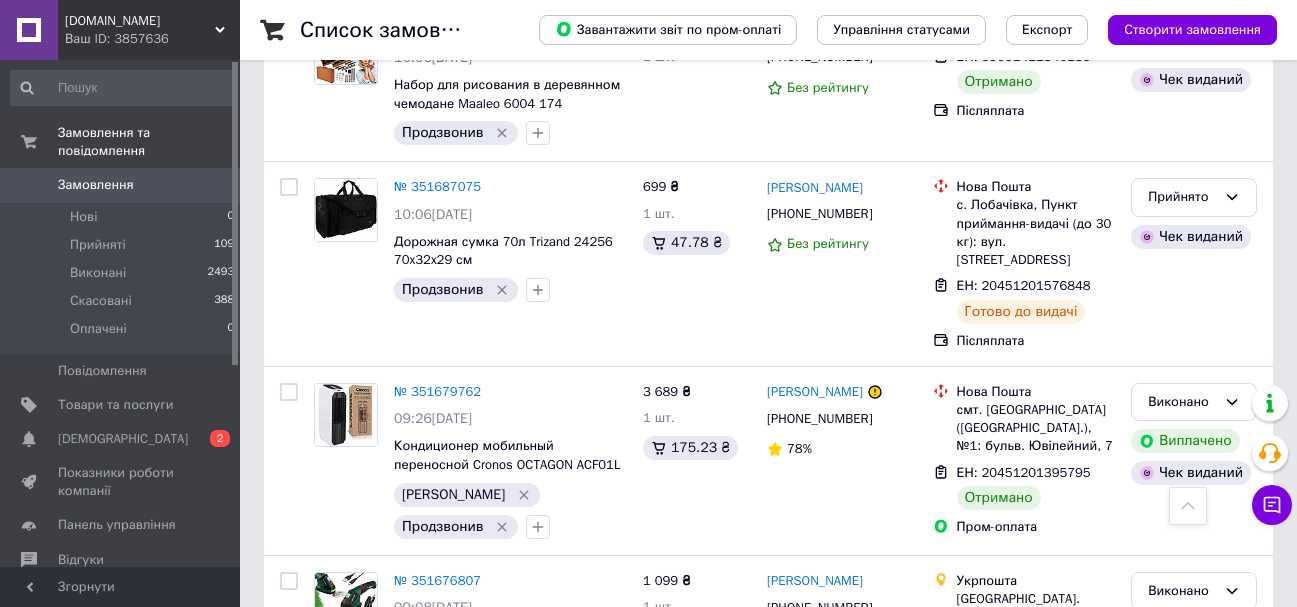 click 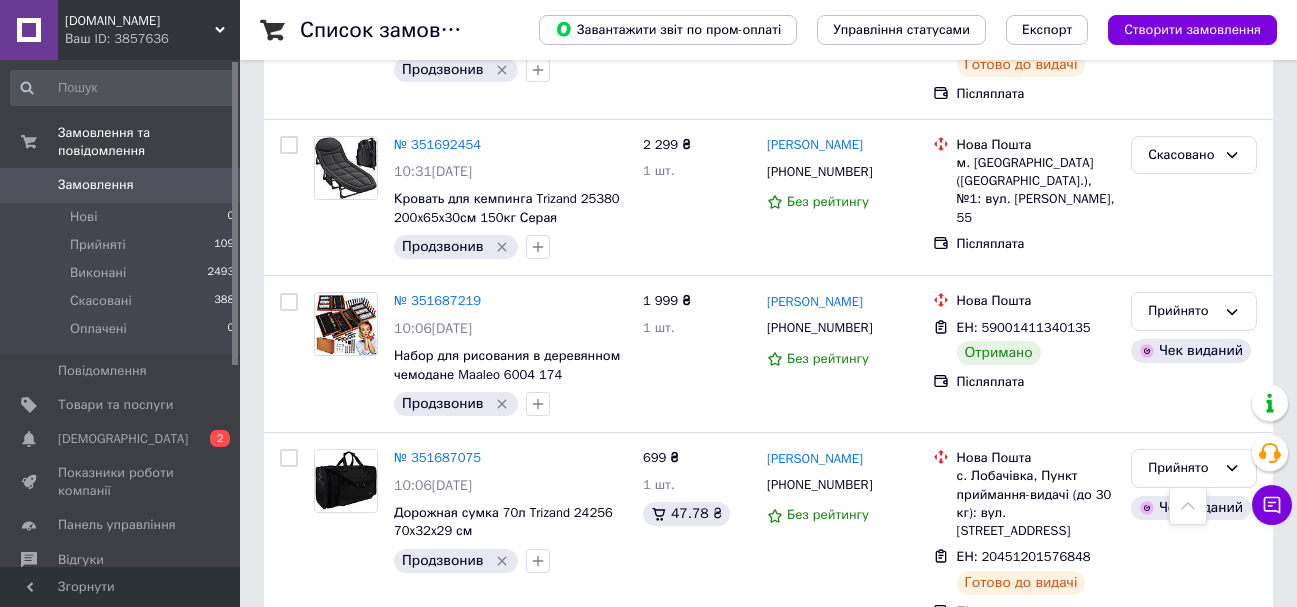 scroll, scrollTop: 13707, scrollLeft: 0, axis: vertical 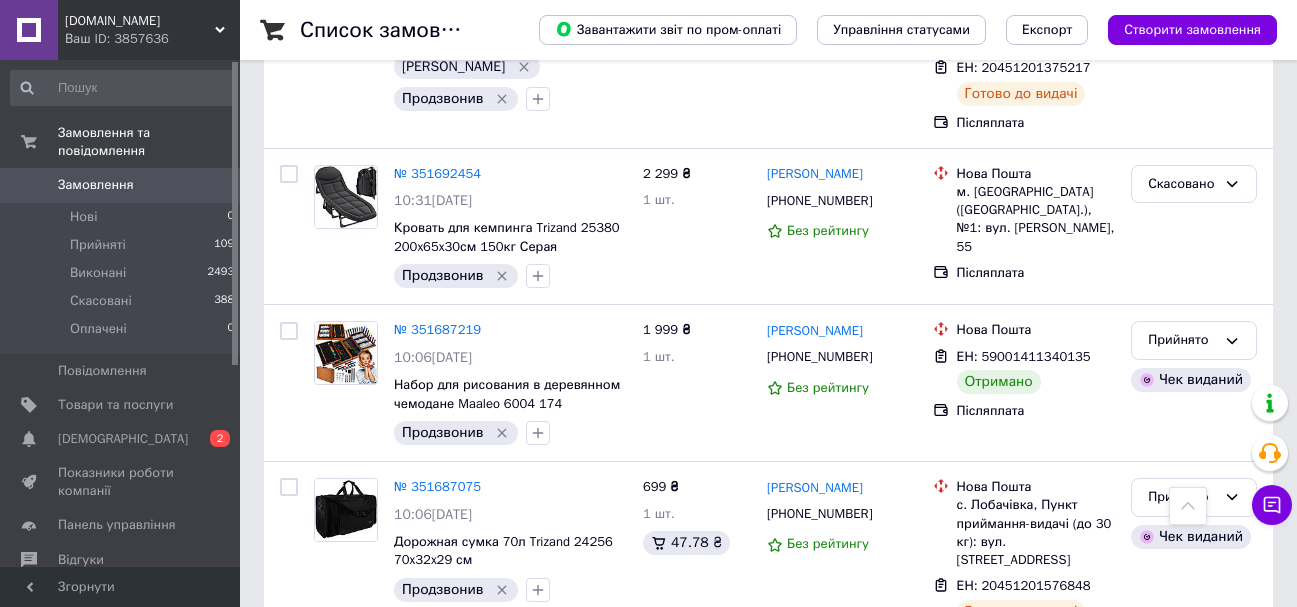 click 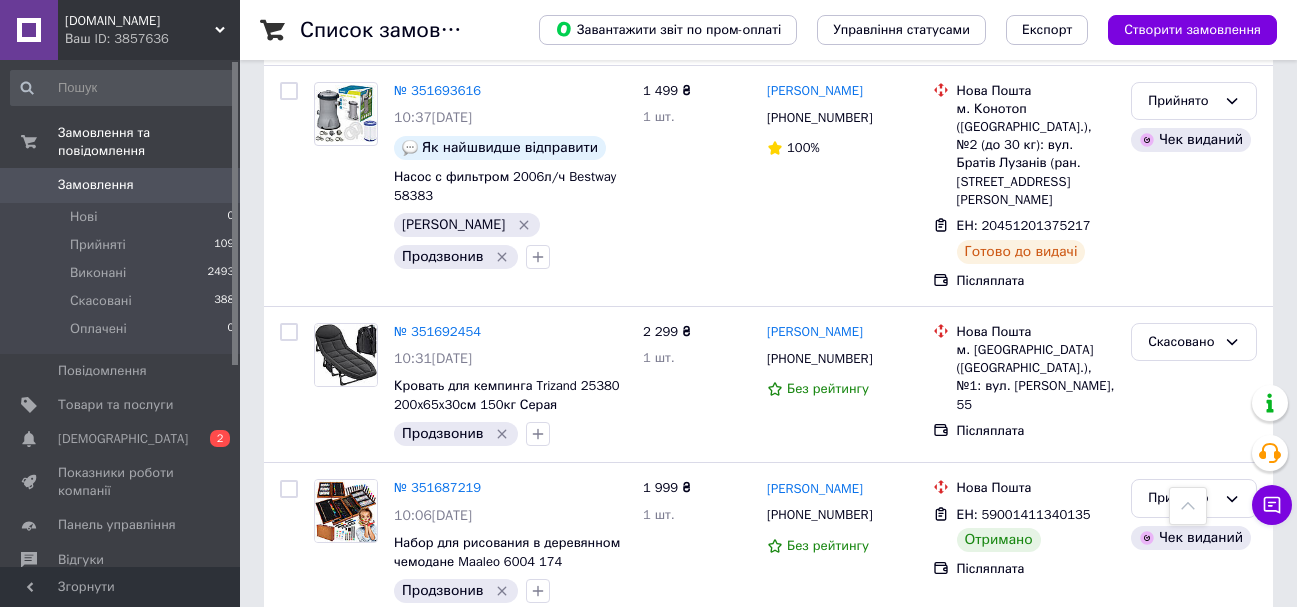 scroll, scrollTop: 13507, scrollLeft: 0, axis: vertical 